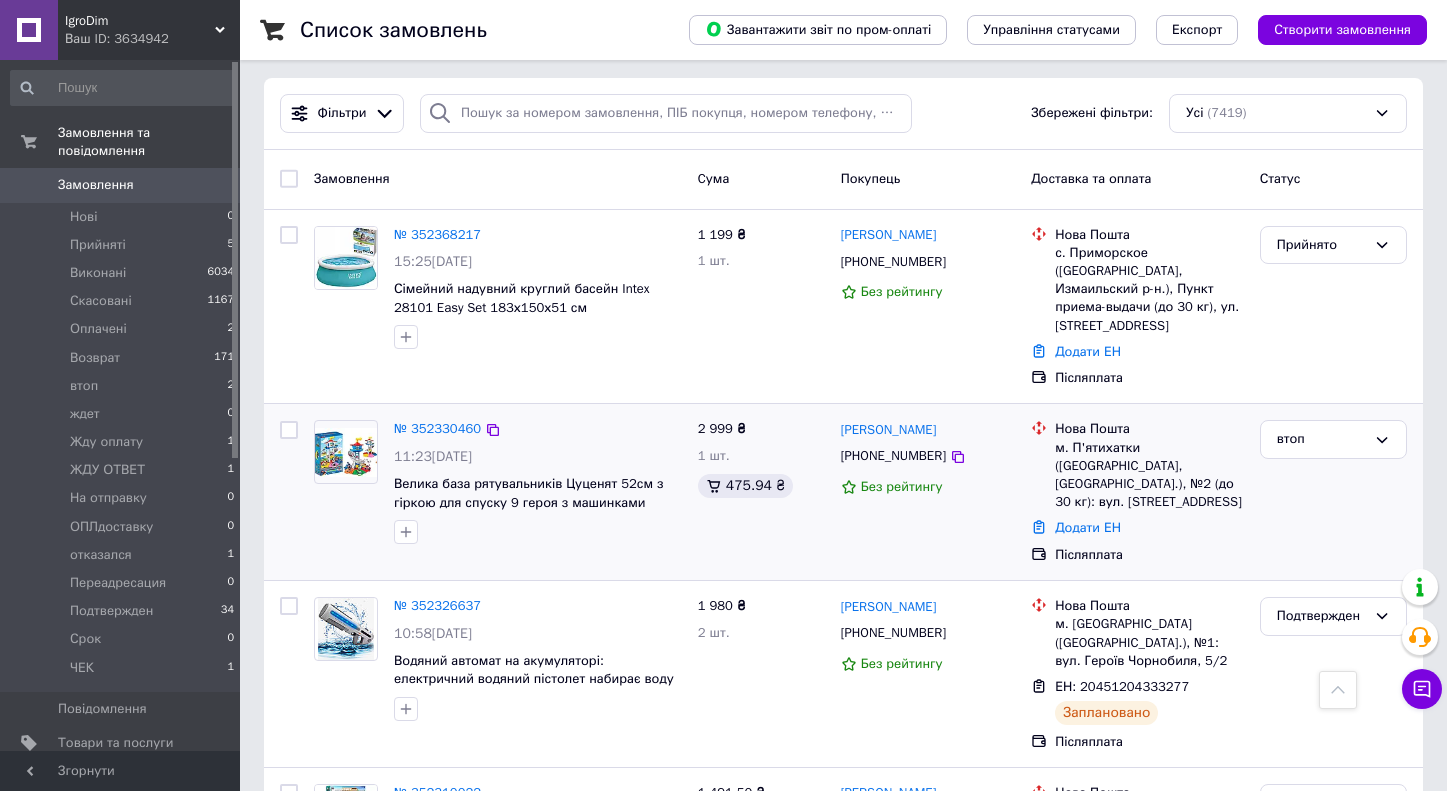 scroll, scrollTop: 0, scrollLeft: 0, axis: both 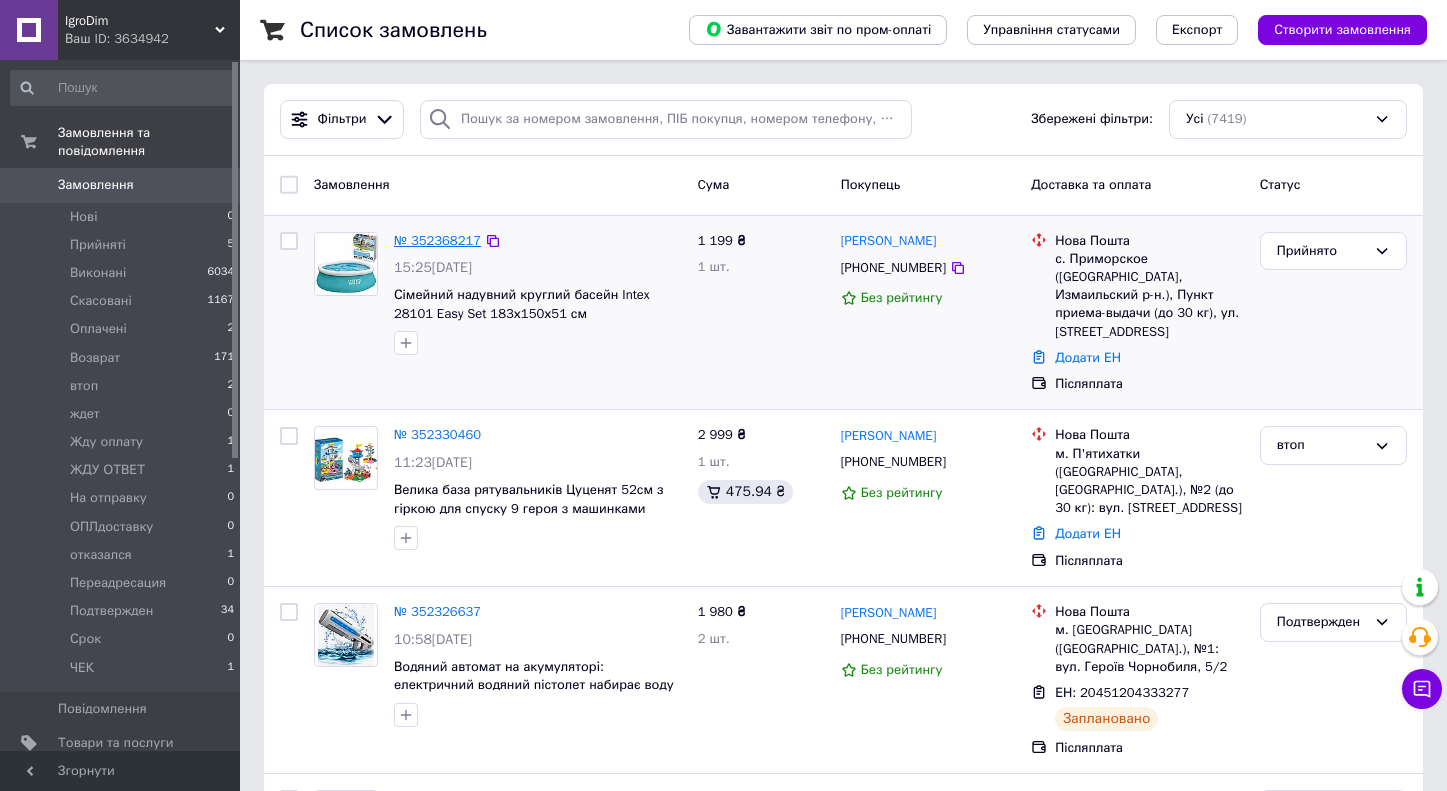 click on "№ 352368217" at bounding box center (437, 240) 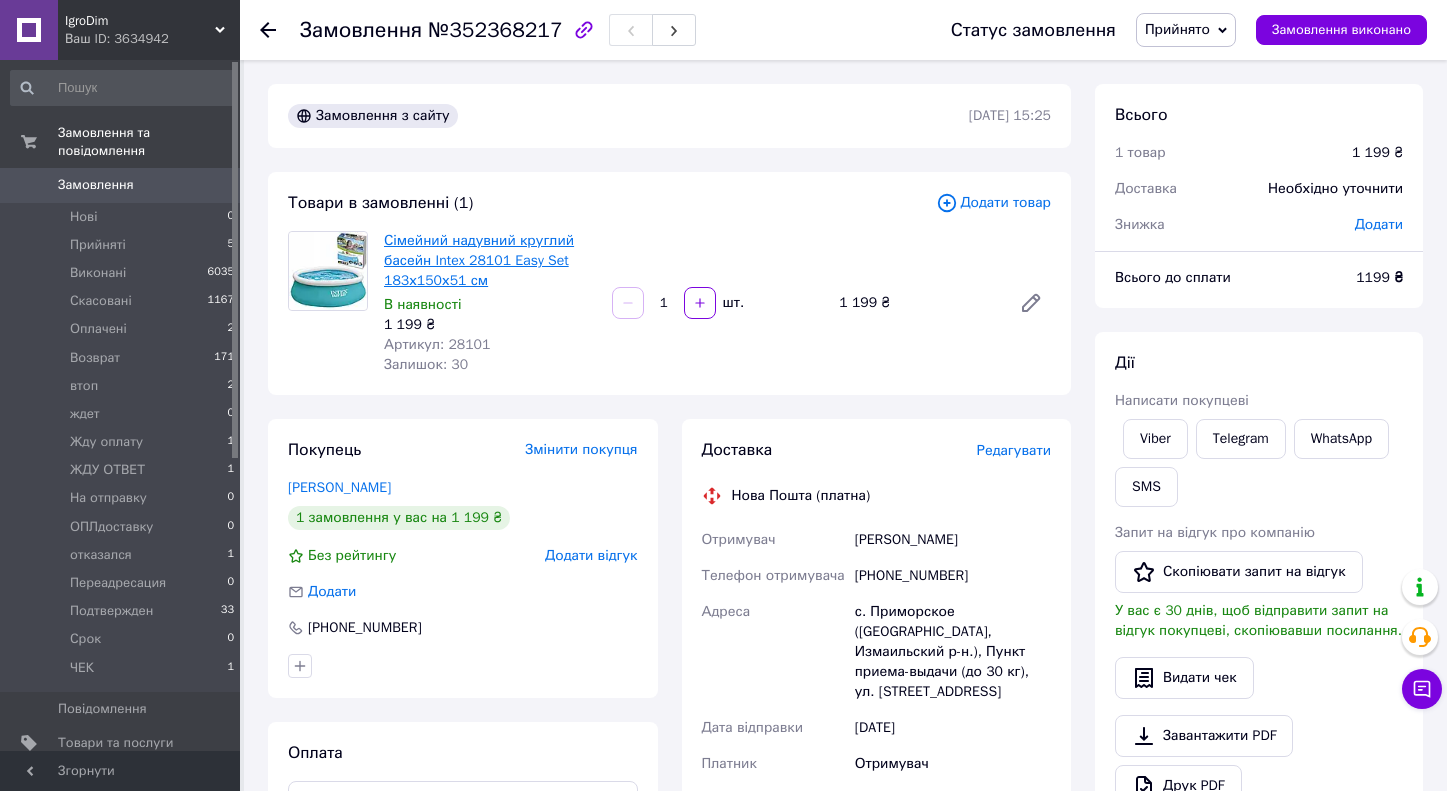 click on "Сімейний надувний круглий басейн Intex 28101 Easy Set 183х150х51 см" at bounding box center (479, 260) 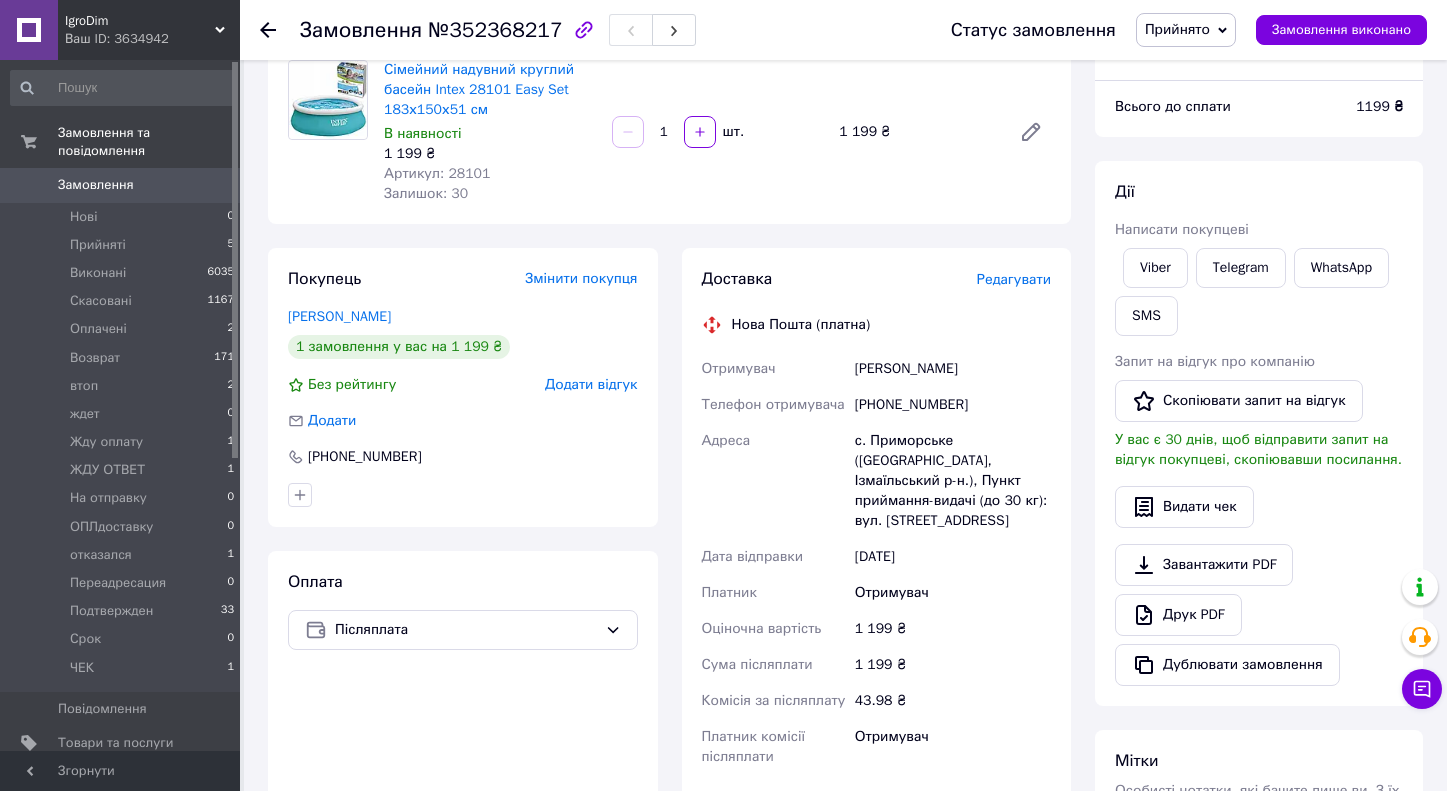 scroll, scrollTop: 0, scrollLeft: 0, axis: both 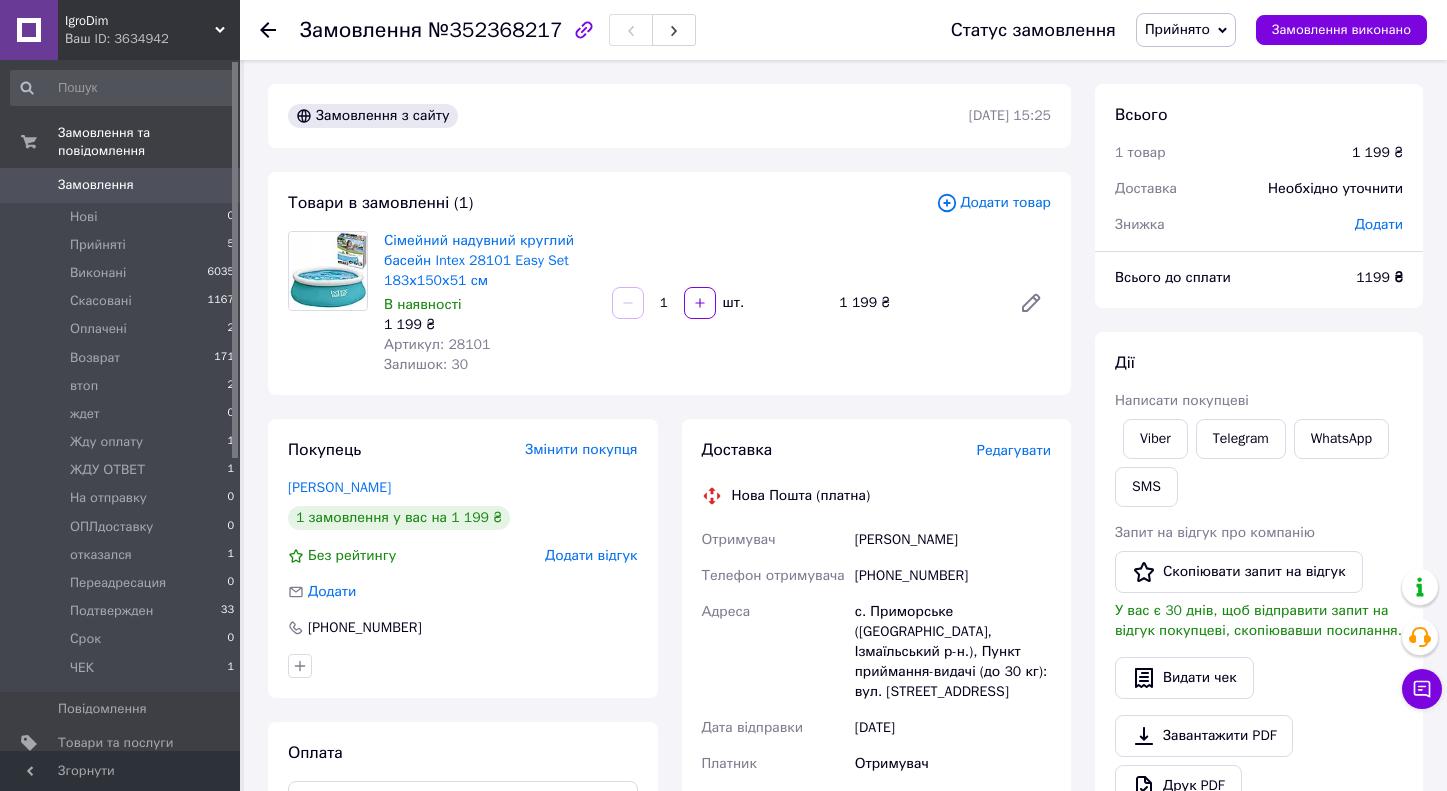 click on "[PHONE_NUMBER]" at bounding box center (953, 576) 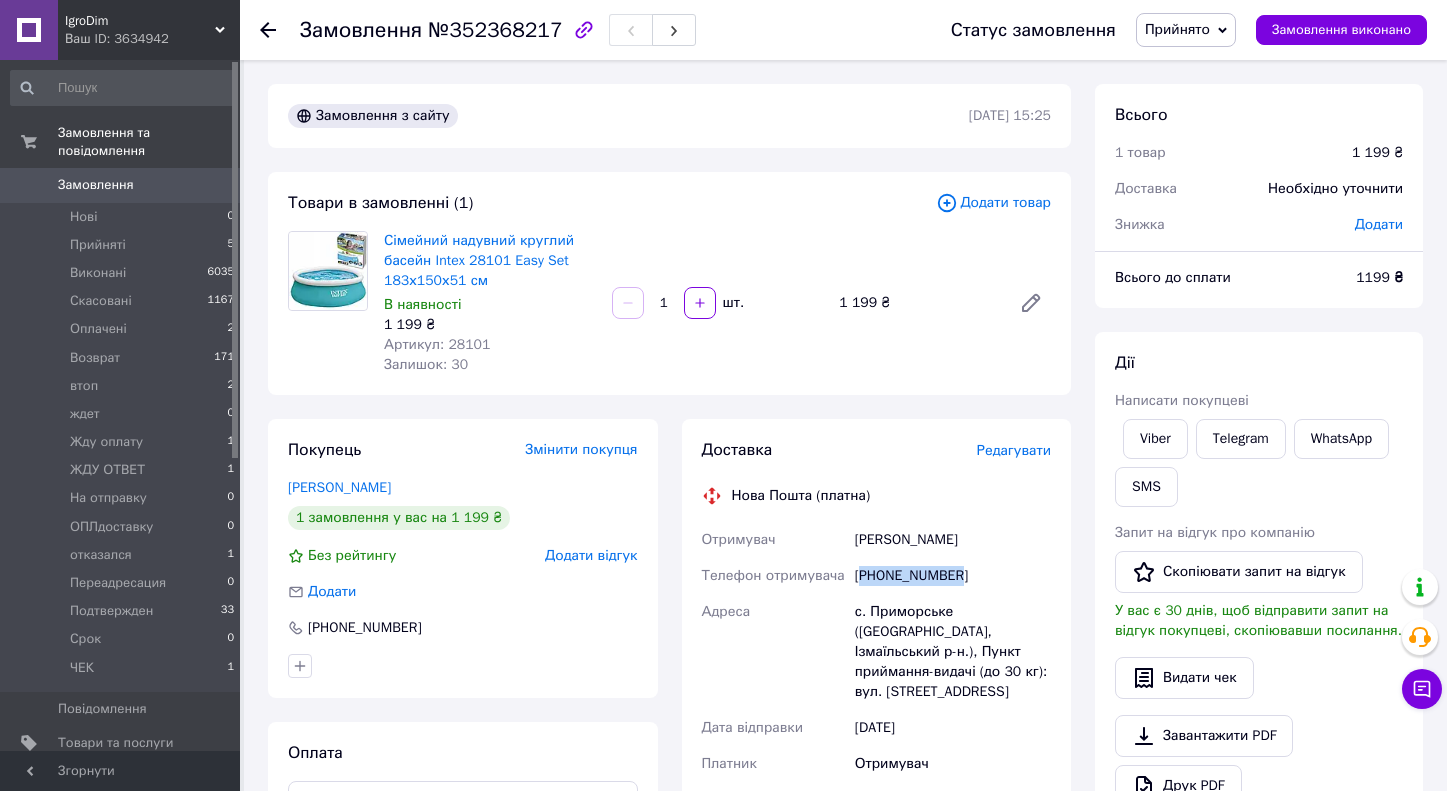 click on "[PHONE_NUMBER]" at bounding box center (953, 576) 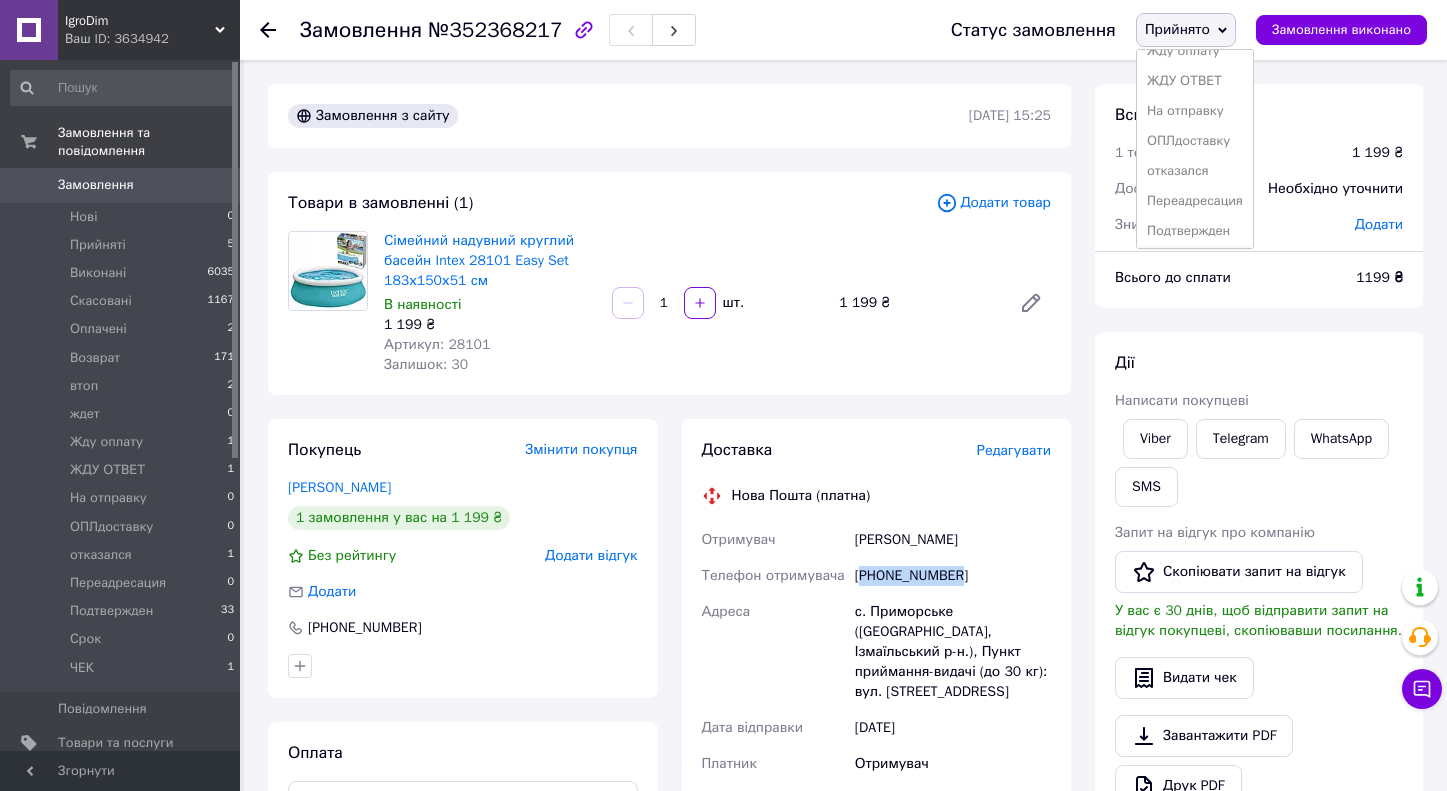 scroll, scrollTop: 262, scrollLeft: 0, axis: vertical 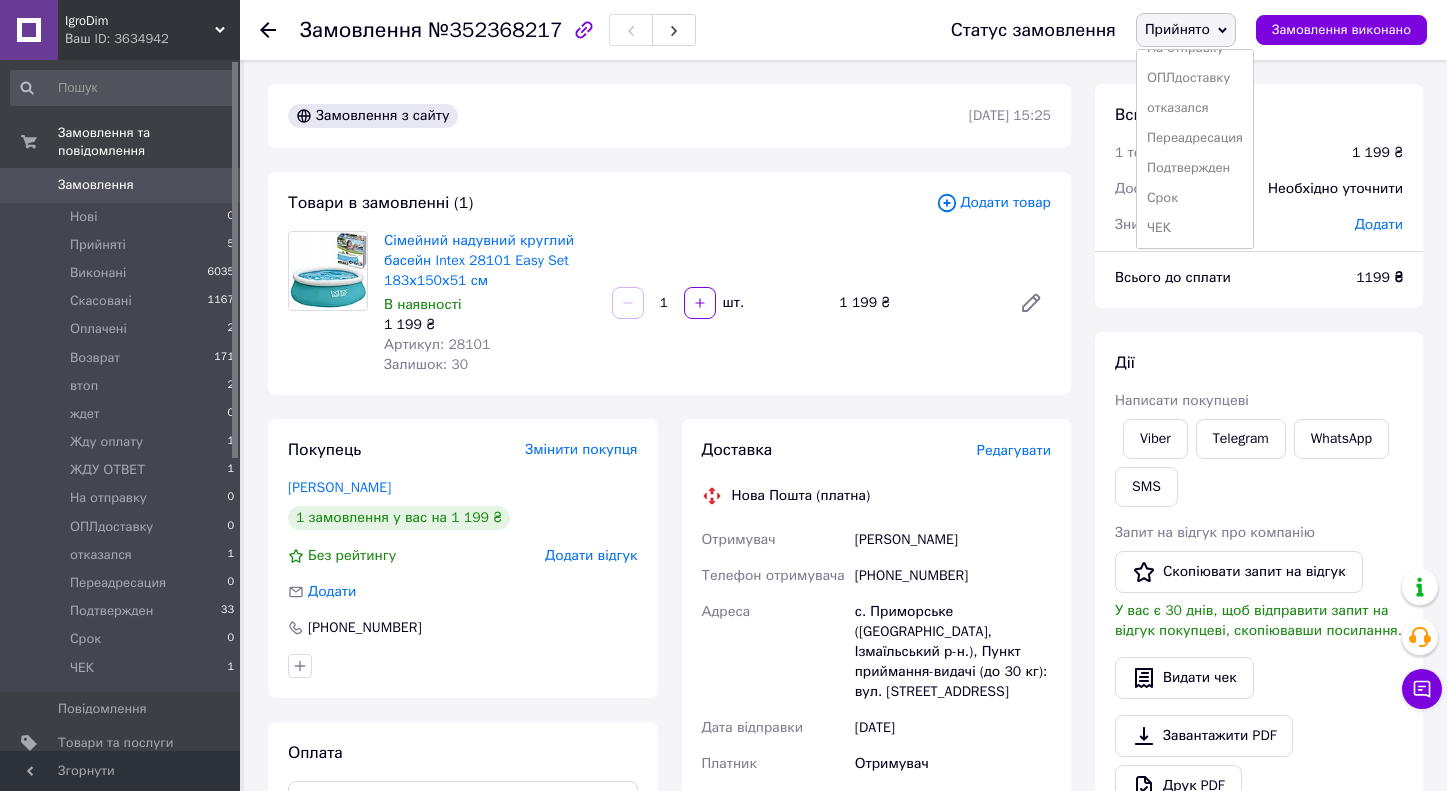 drag, startPoint x: 1187, startPoint y: 174, endPoint x: 1205, endPoint y: 170, distance: 18.439089 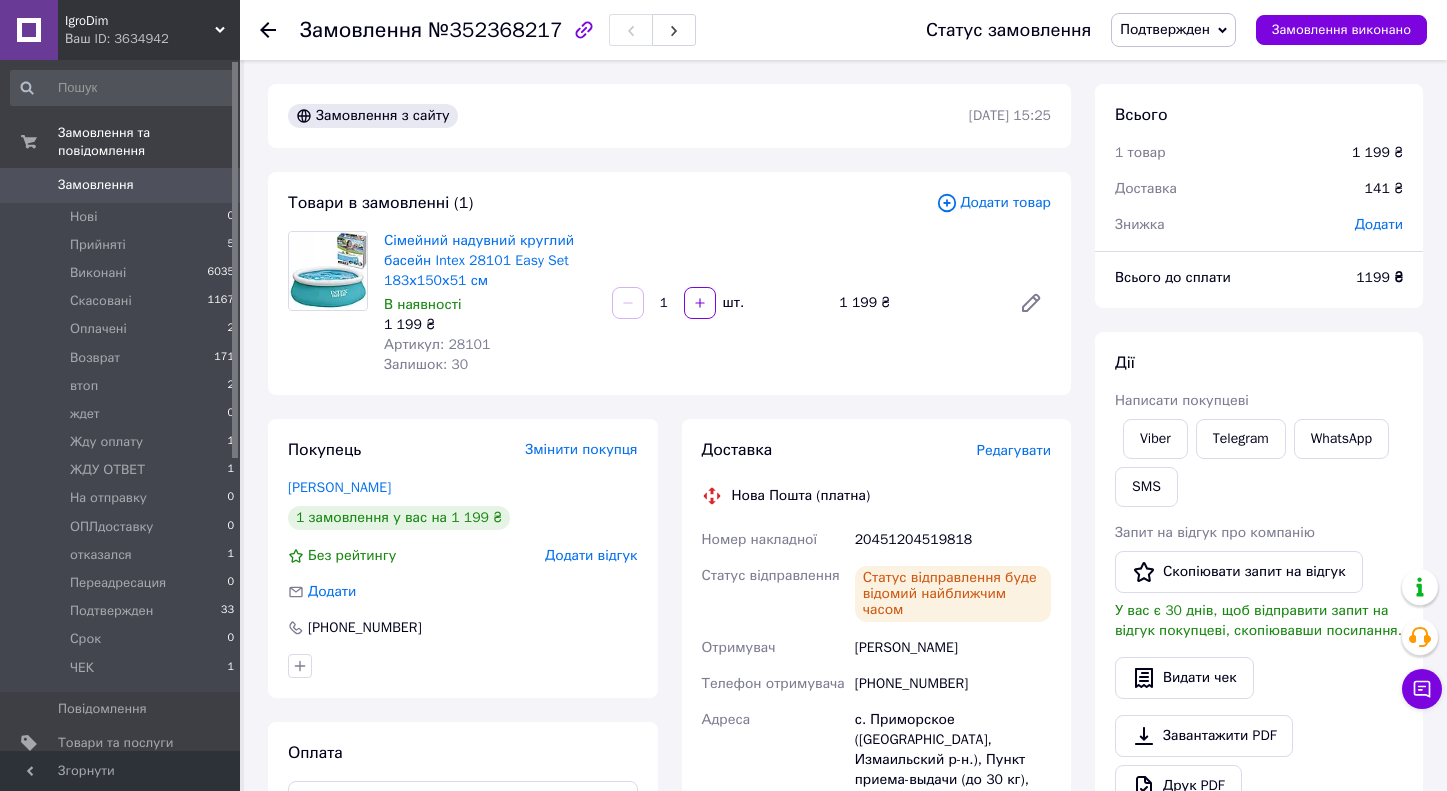 click on "Замовлення" at bounding box center (121, 185) 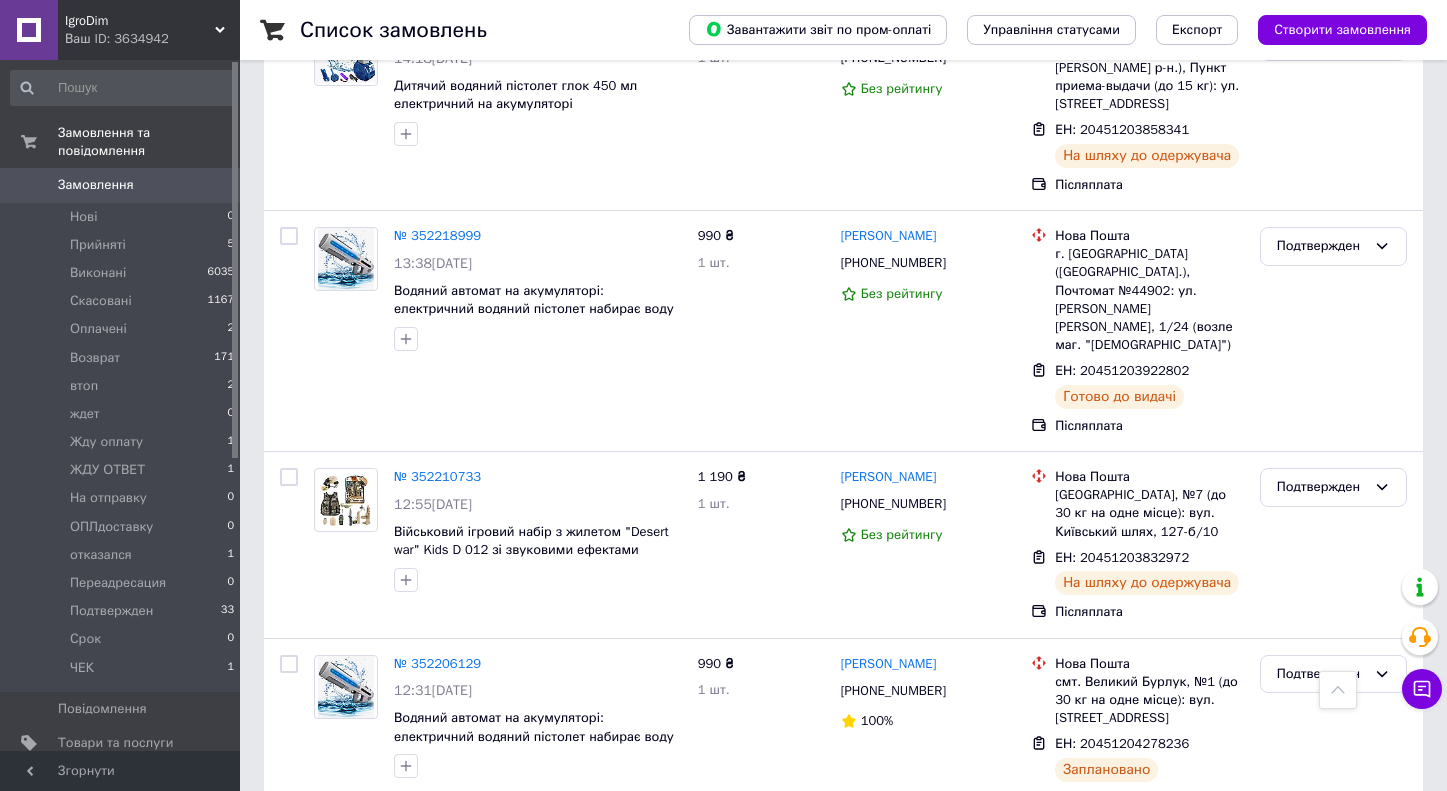 scroll, scrollTop: 1833, scrollLeft: 0, axis: vertical 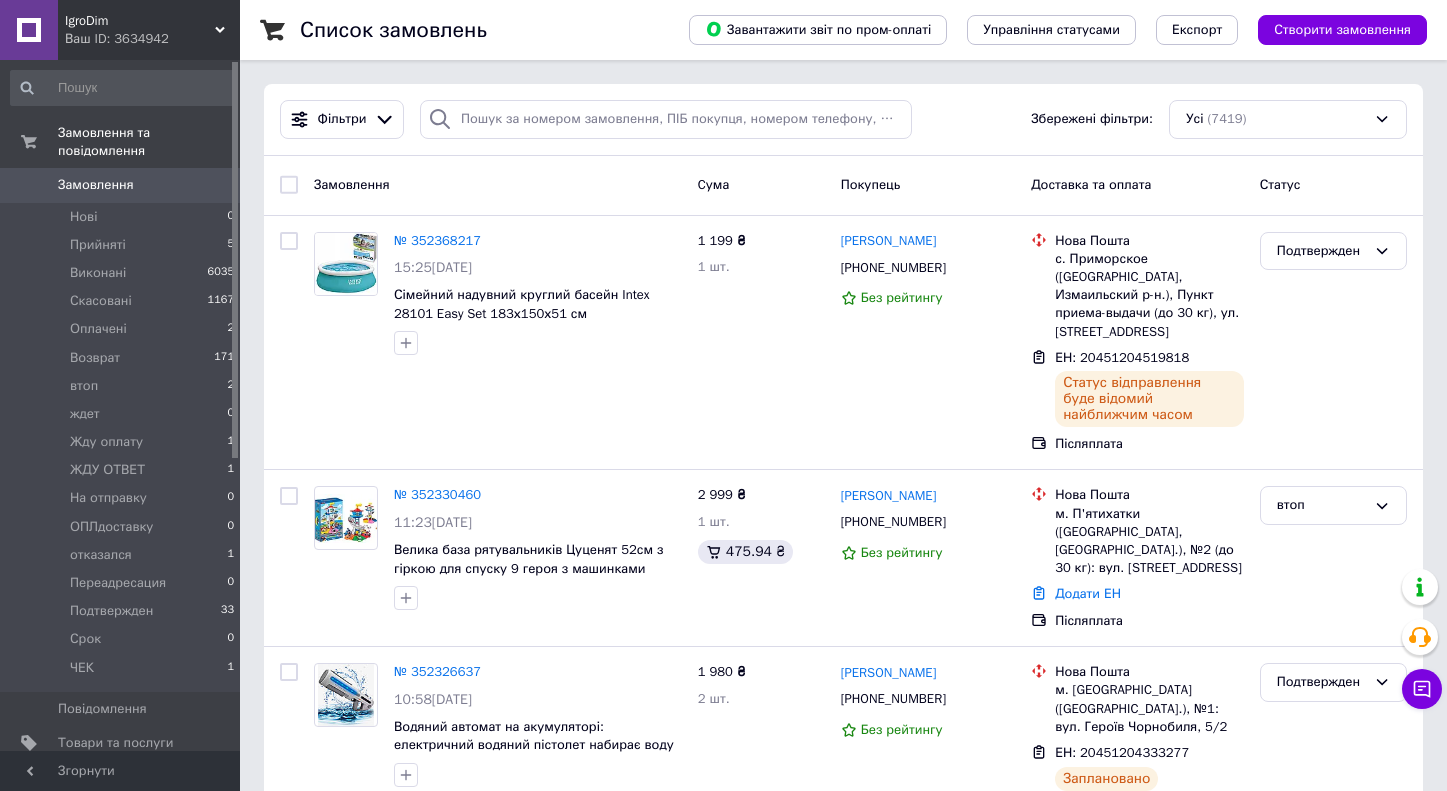 click on "Створити замовлення" at bounding box center [1342, 30] 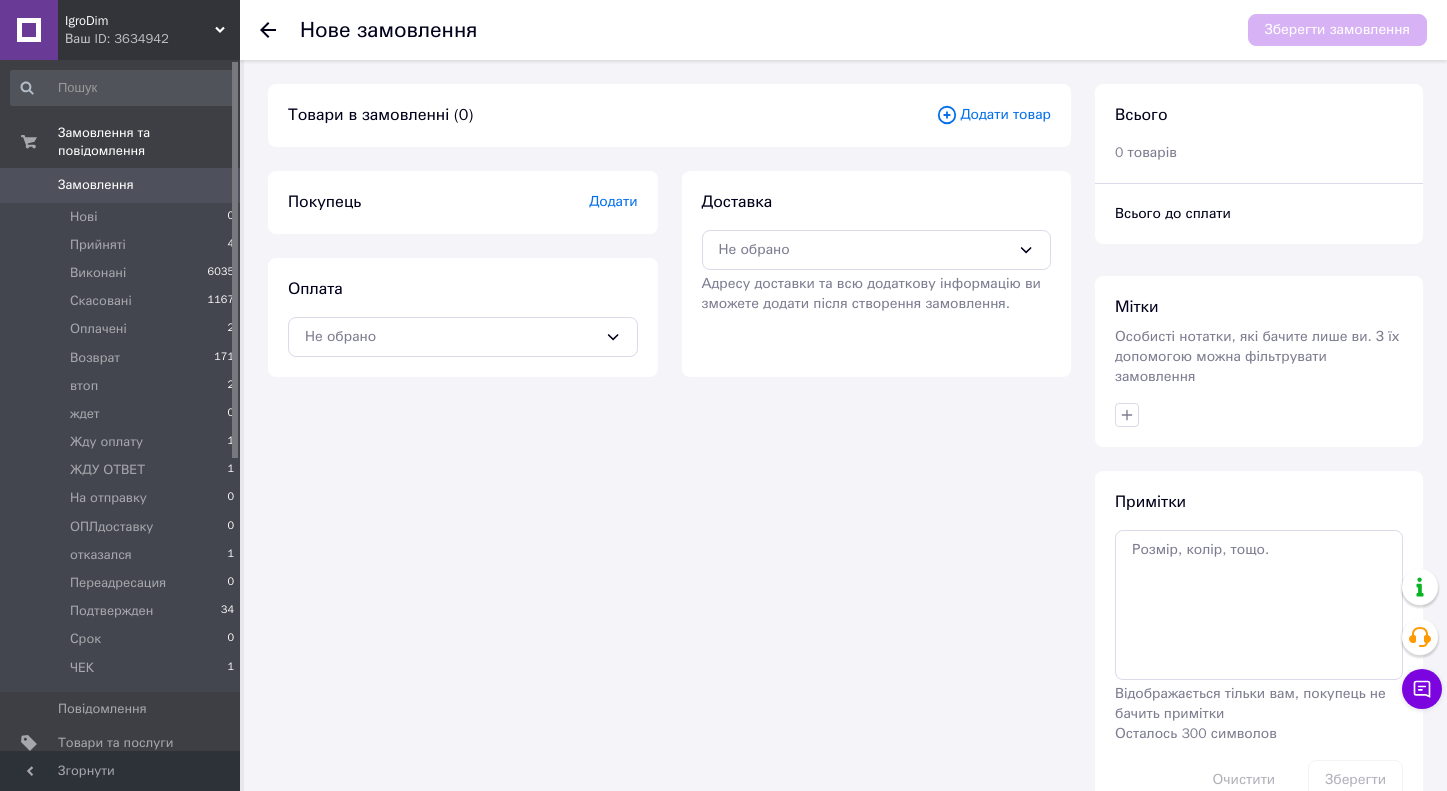 click on "Додати товар" at bounding box center [993, 115] 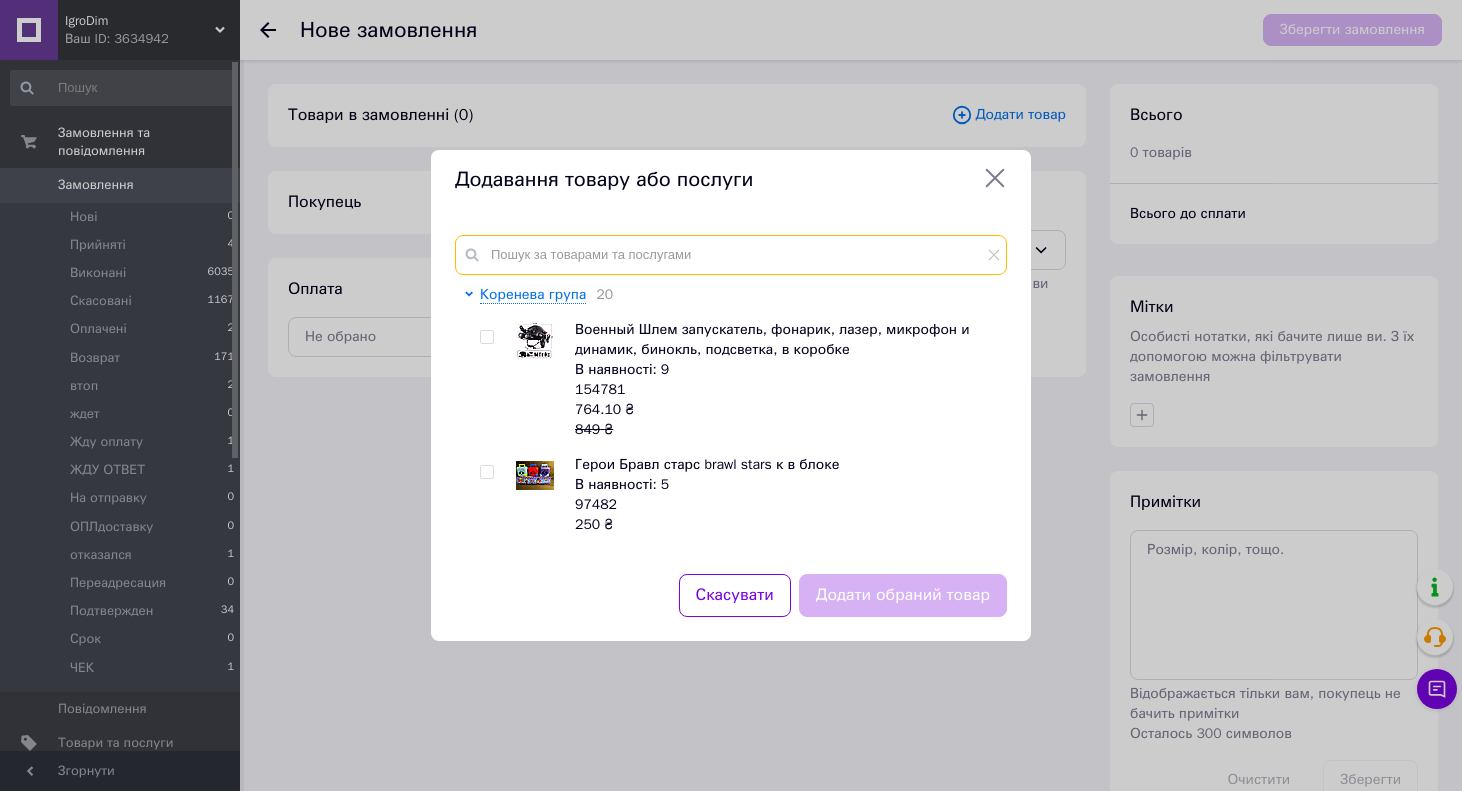 click at bounding box center [731, 255] 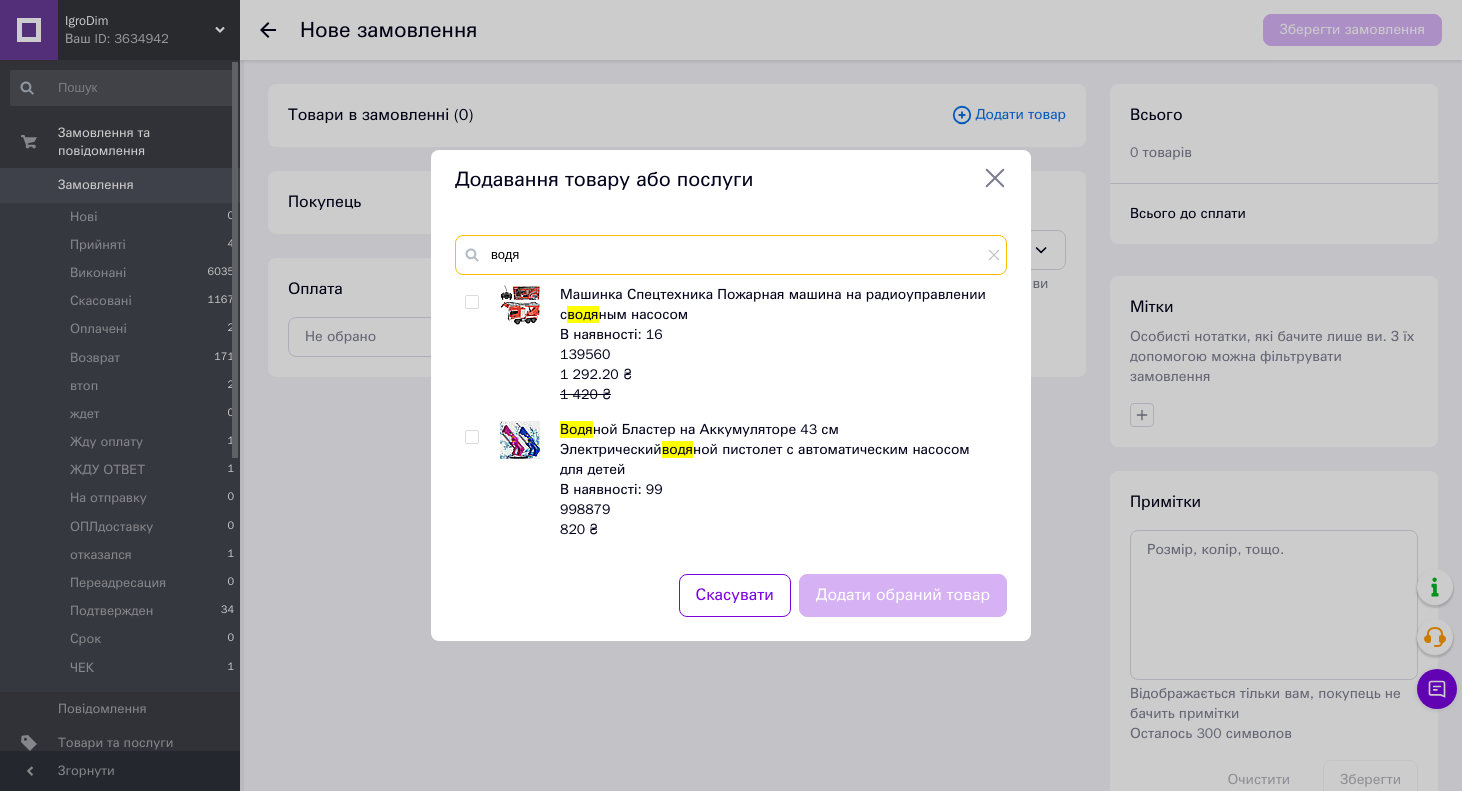 type on "водя" 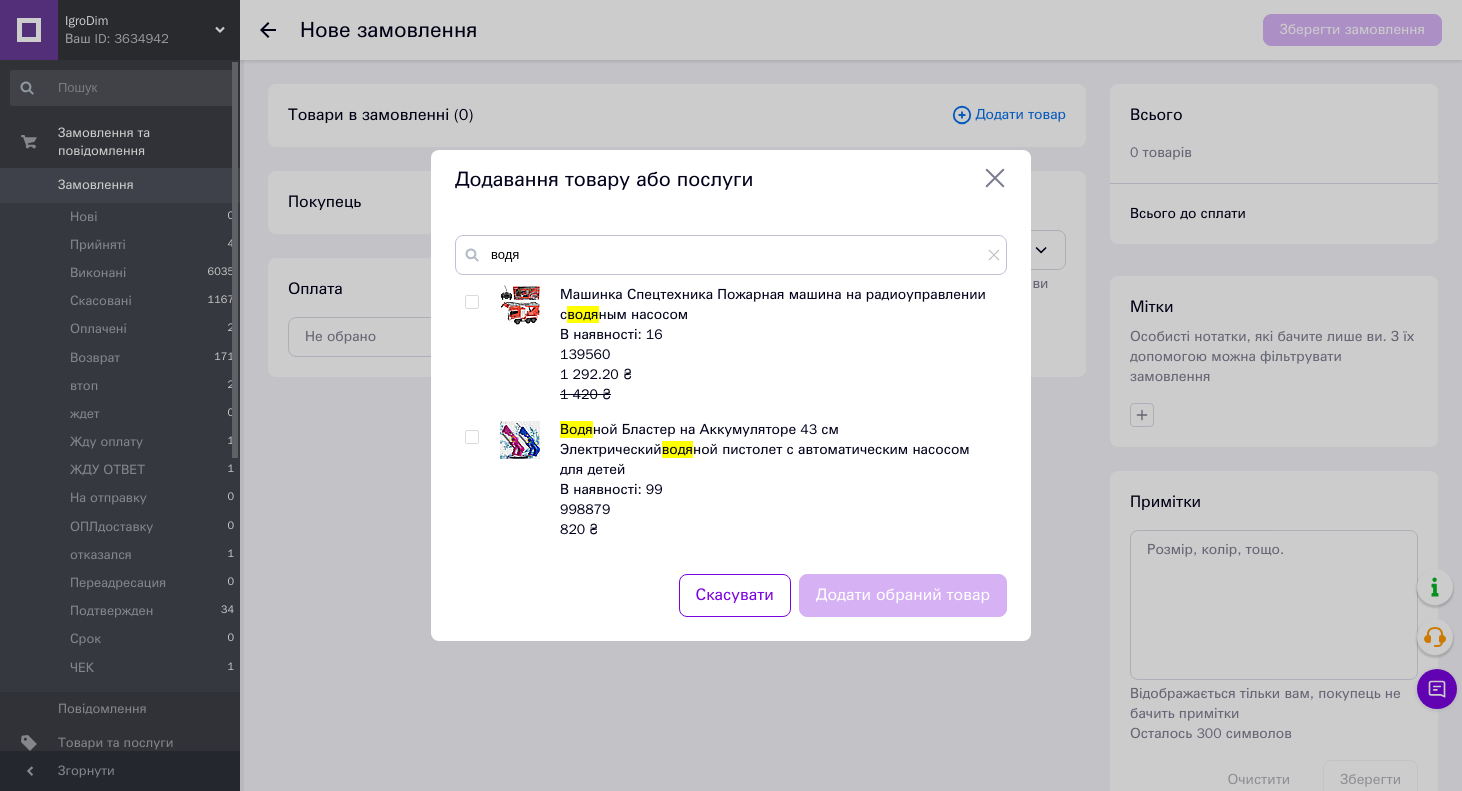 click at bounding box center [471, 437] 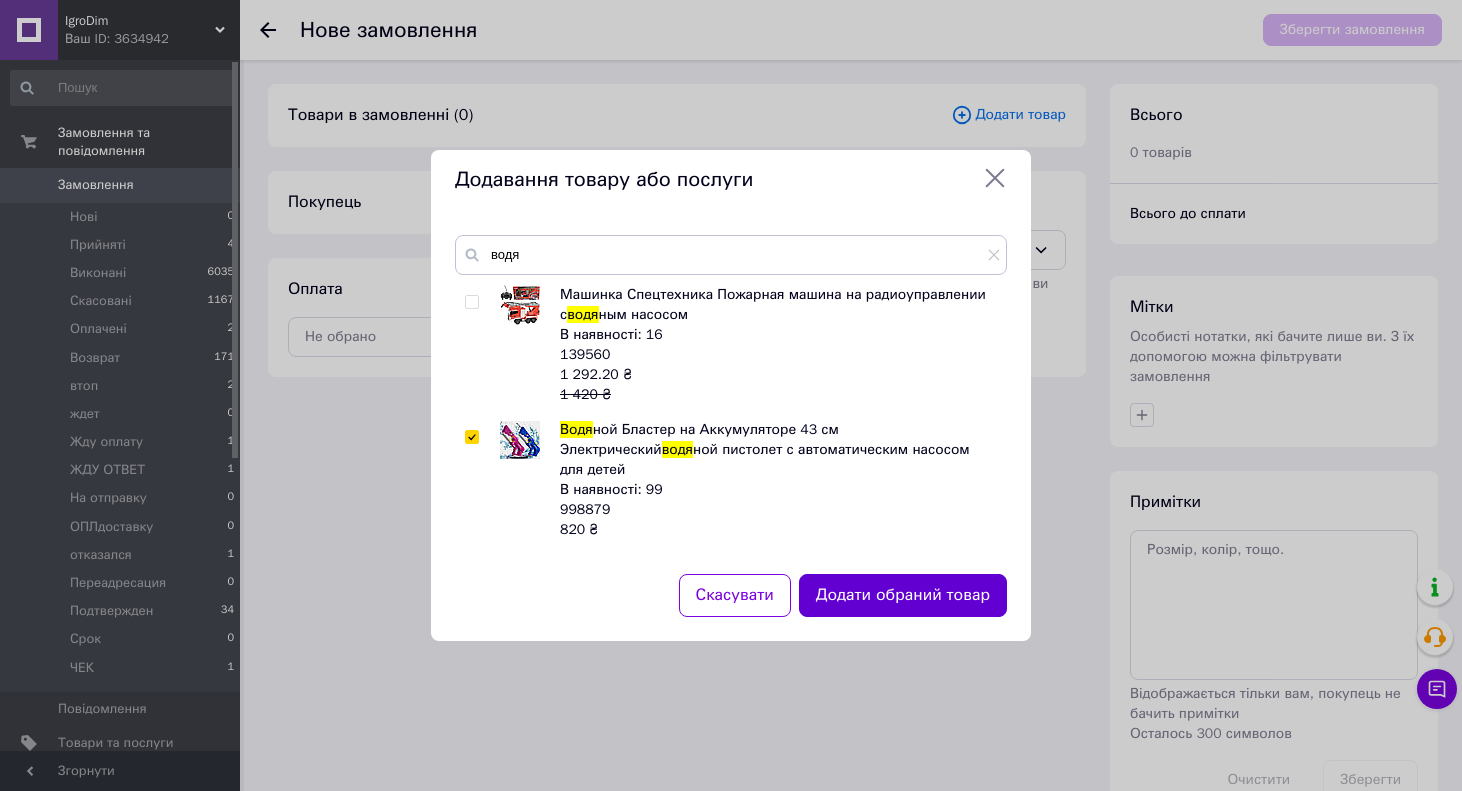click on "Додати обраний товар" at bounding box center [903, 595] 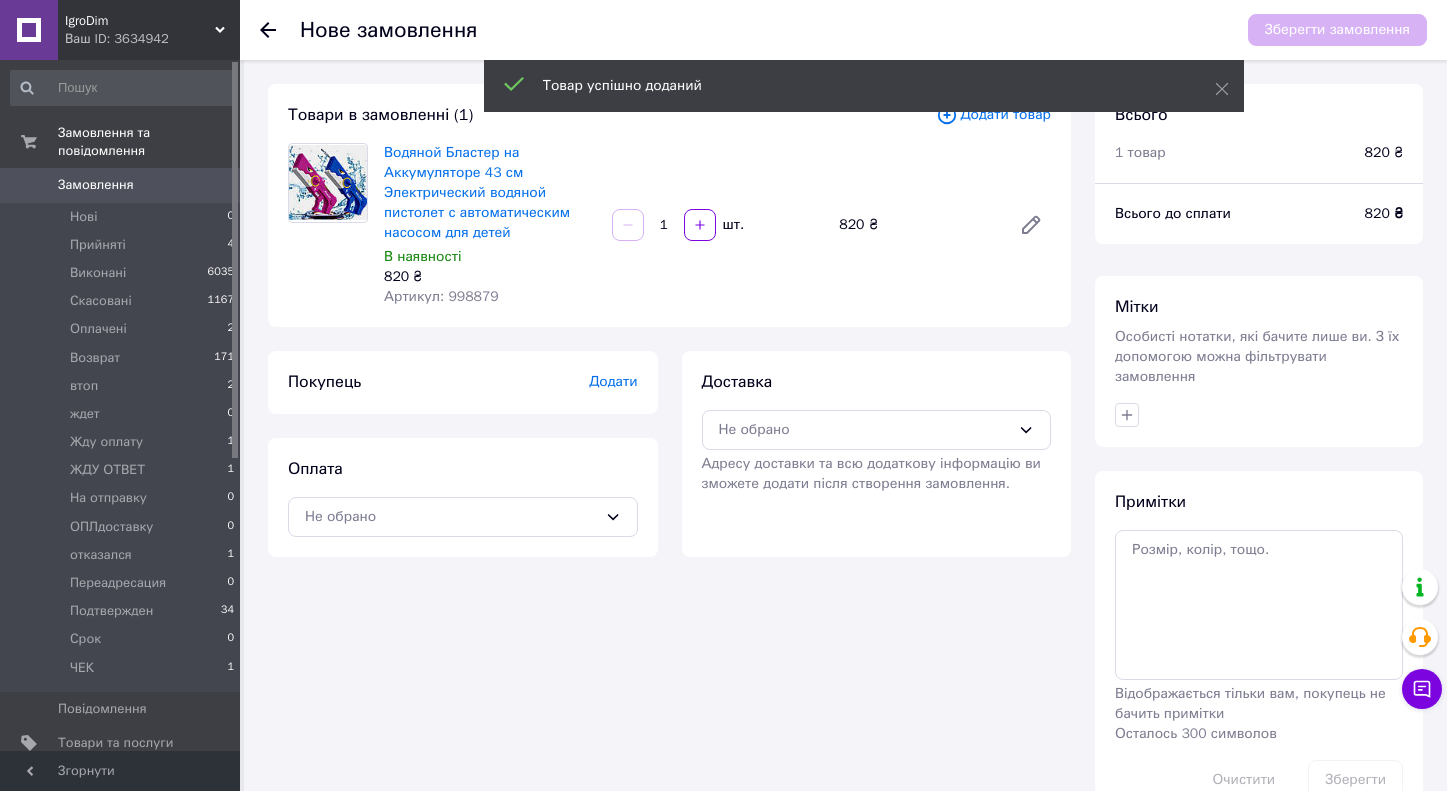 click on "Додати" at bounding box center [613, 381] 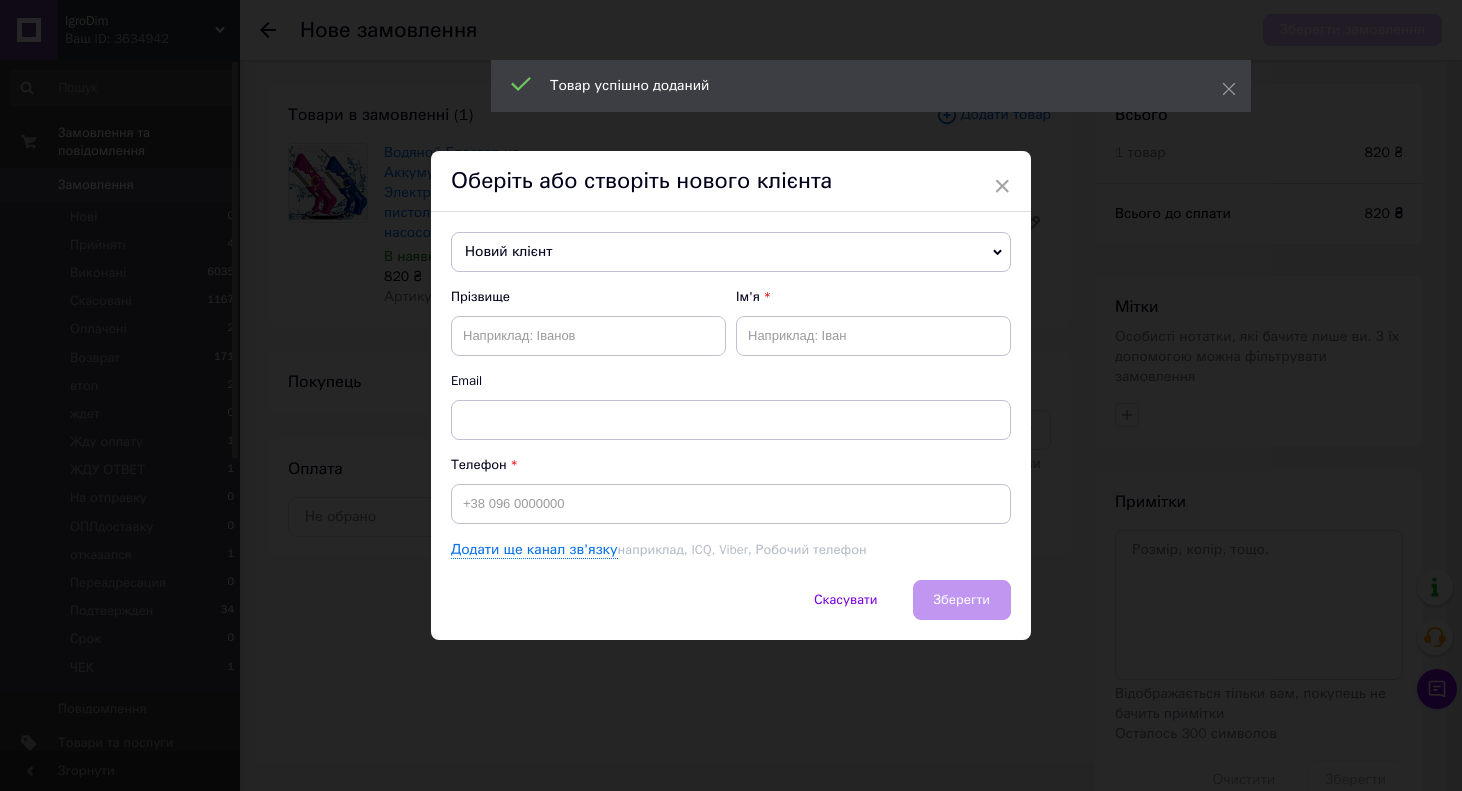 click on "Новий клієнт" at bounding box center (731, 252) 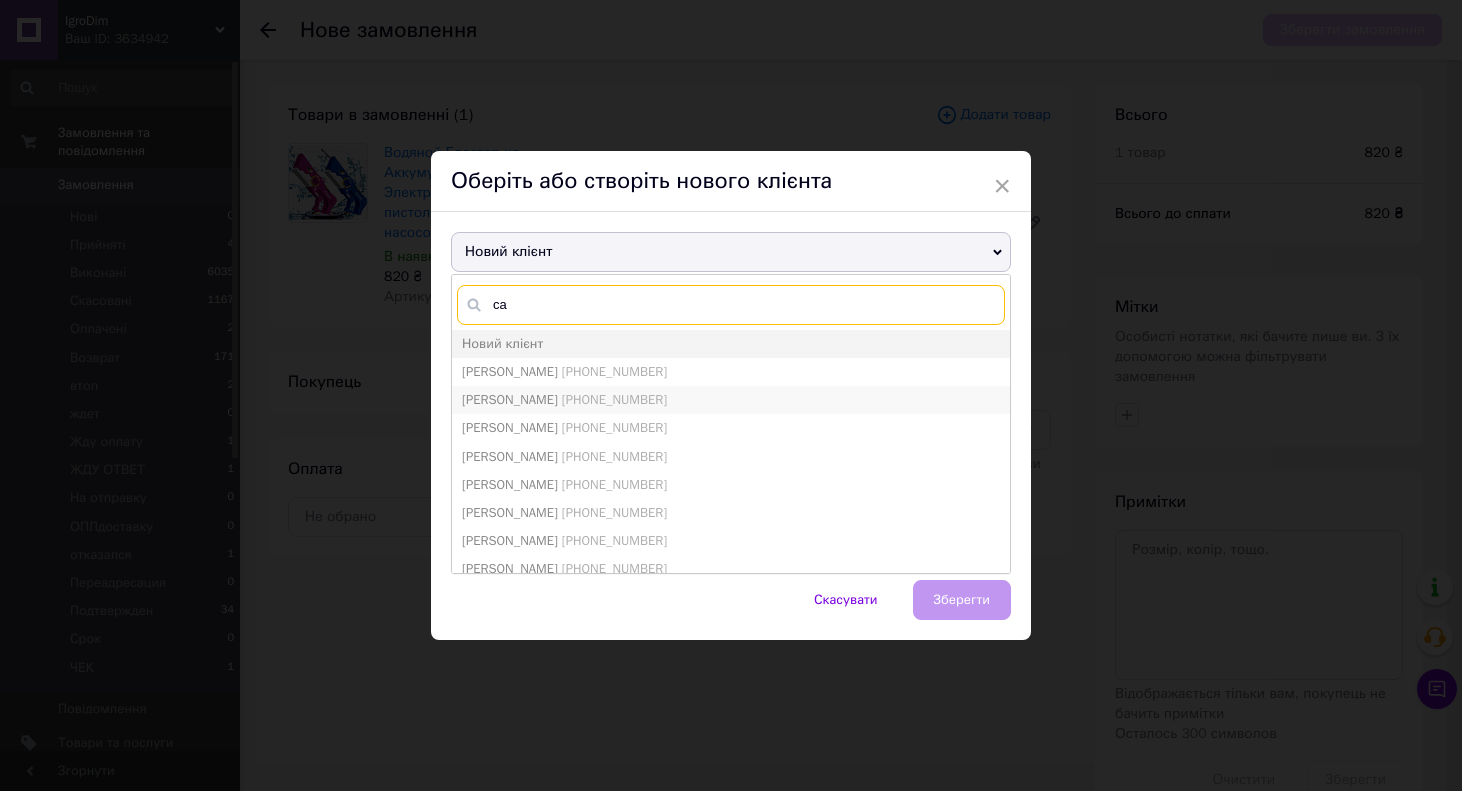 type on "са" 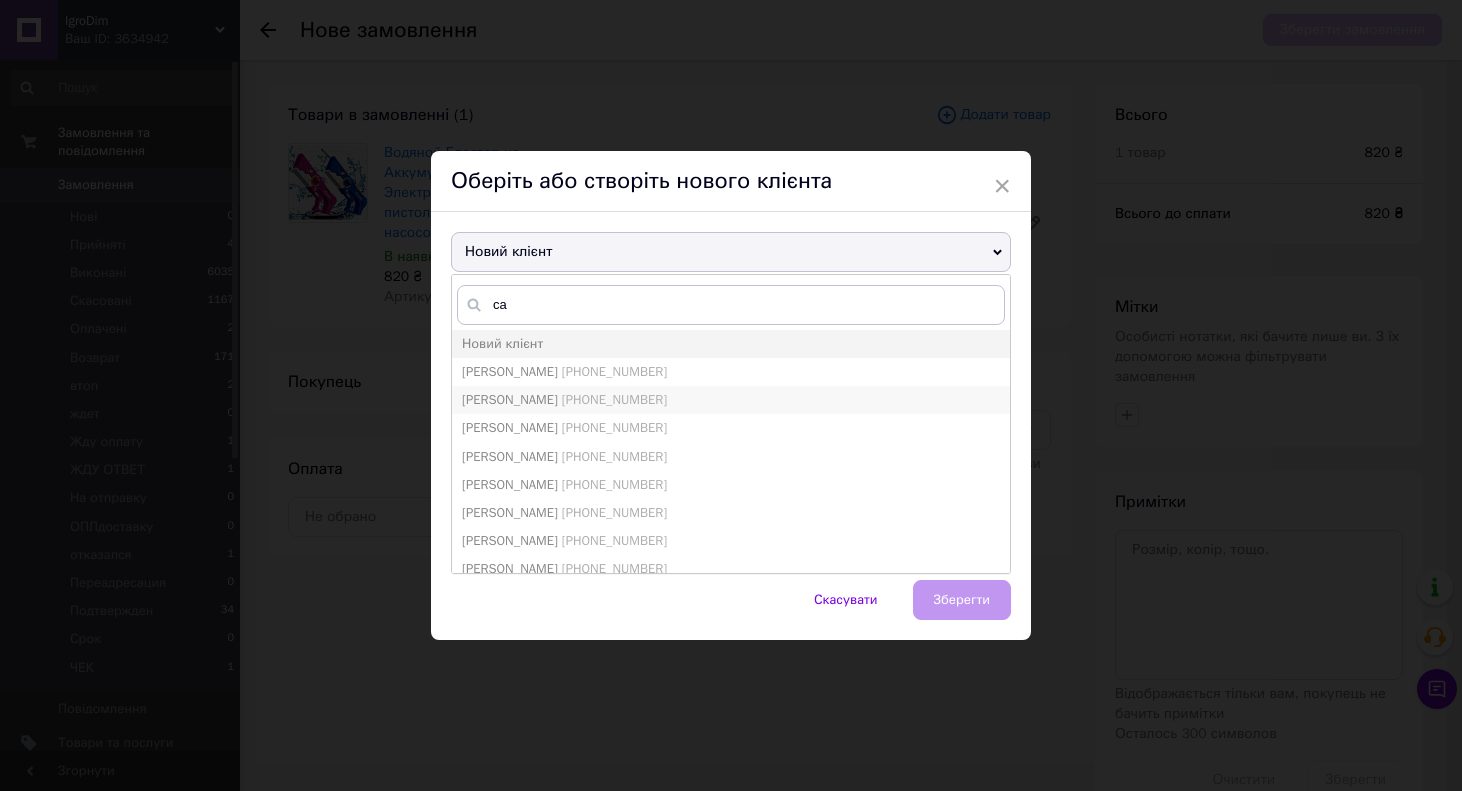 click on "[PERSON_NAME]" at bounding box center (510, 399) 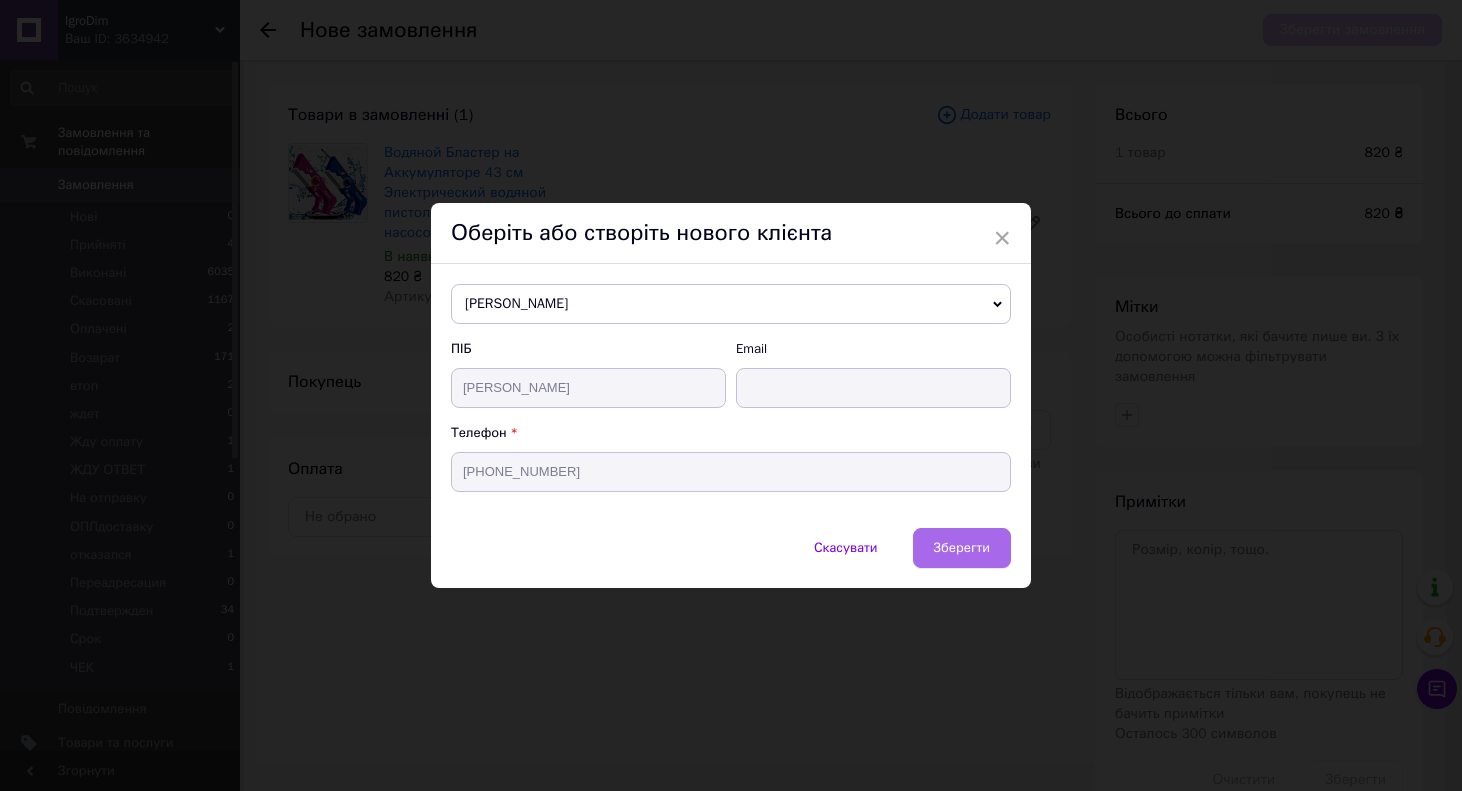 click on "Зберегти" at bounding box center [962, 548] 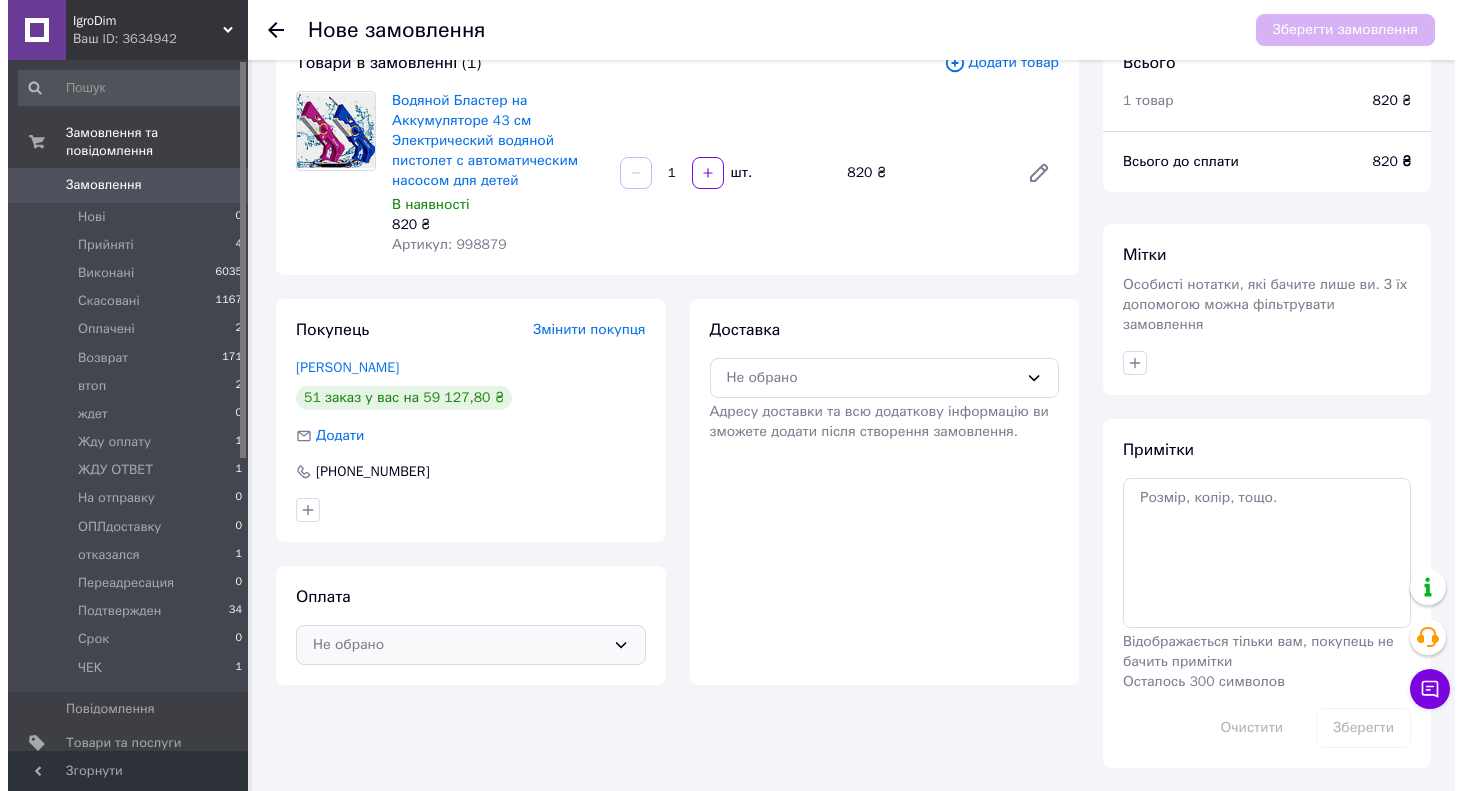 scroll, scrollTop: 52, scrollLeft: 0, axis: vertical 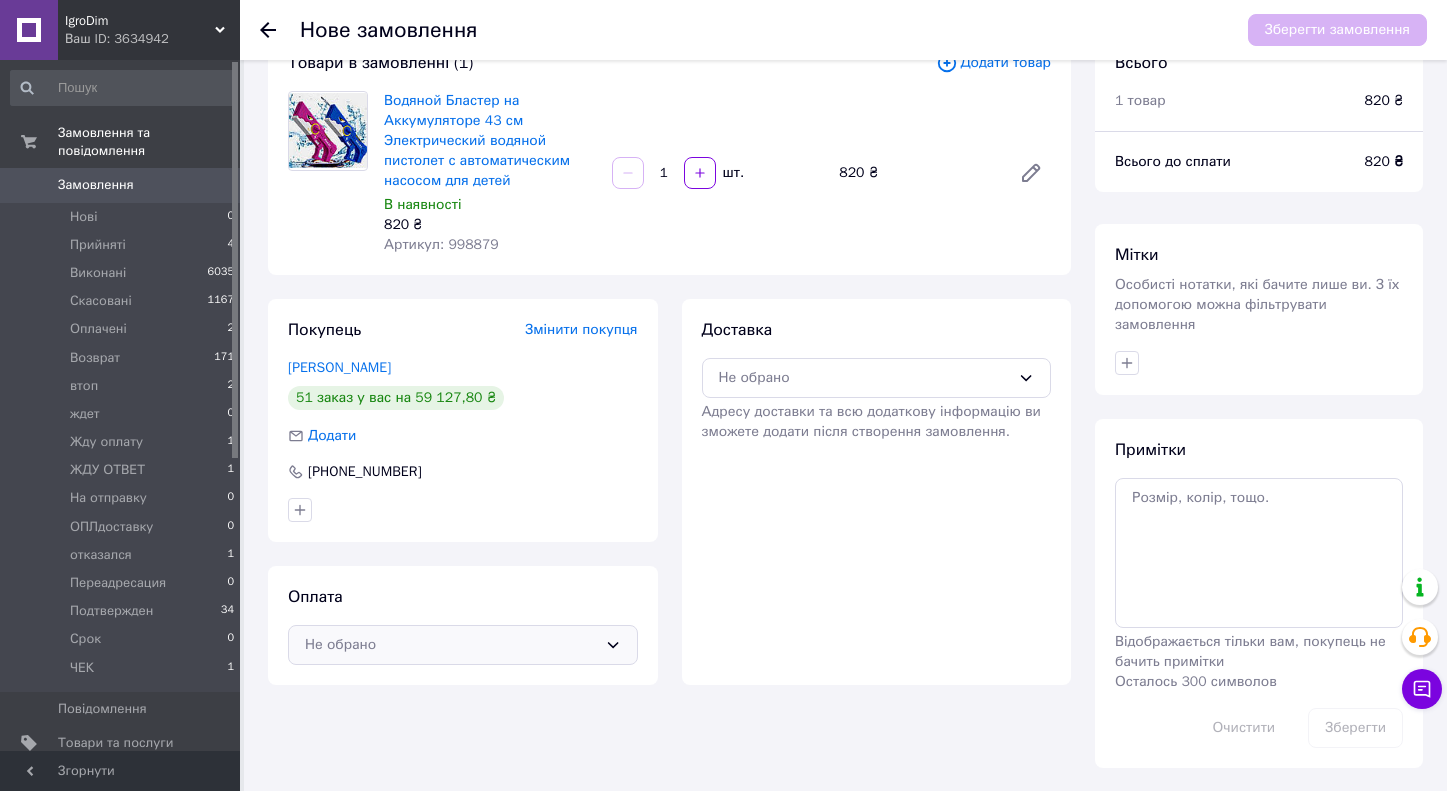 click on "Не обрано" at bounding box center [451, 645] 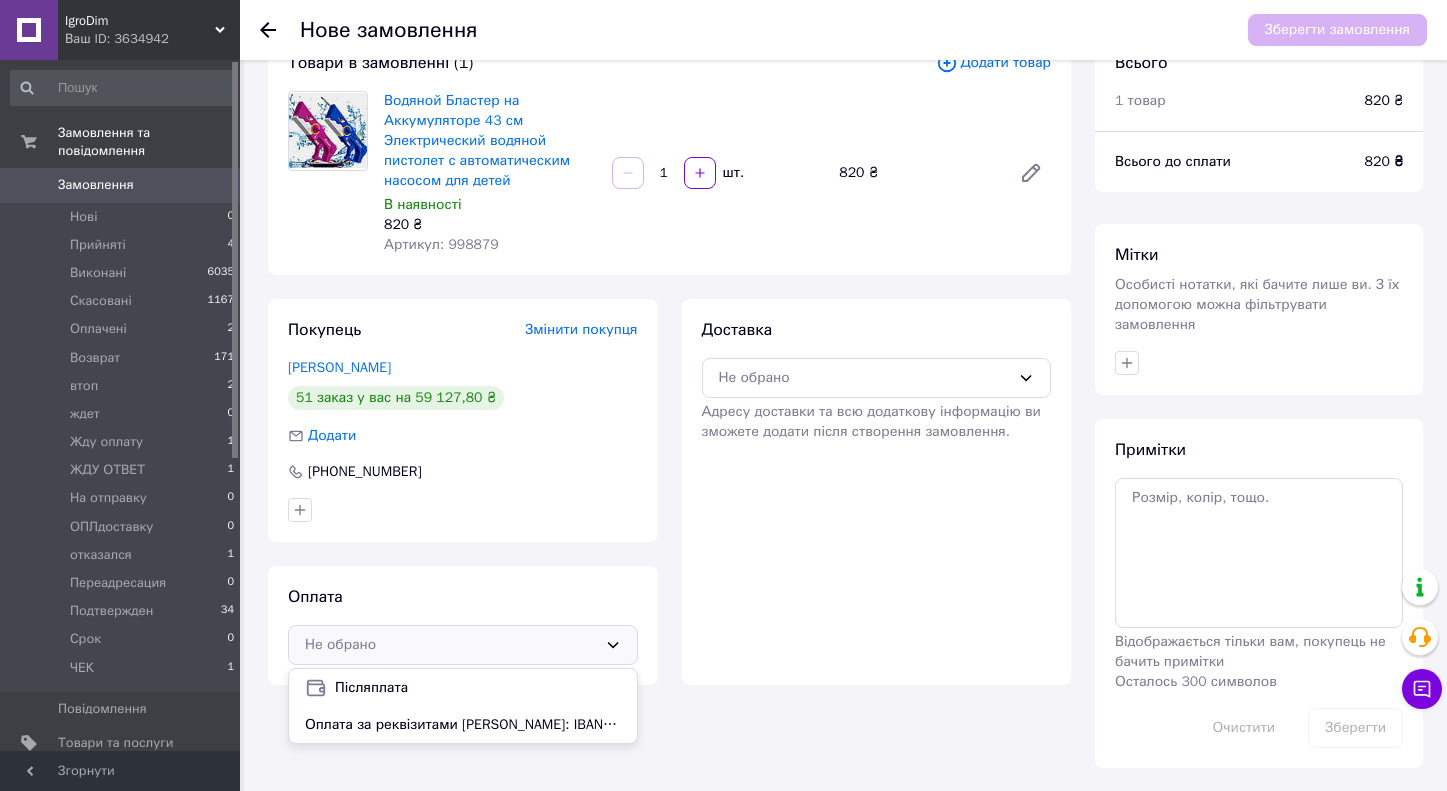 click on "Оплата за реквізитами [PERSON_NAME]: IBAN [FINANCIAL_ID]" at bounding box center [463, 725] 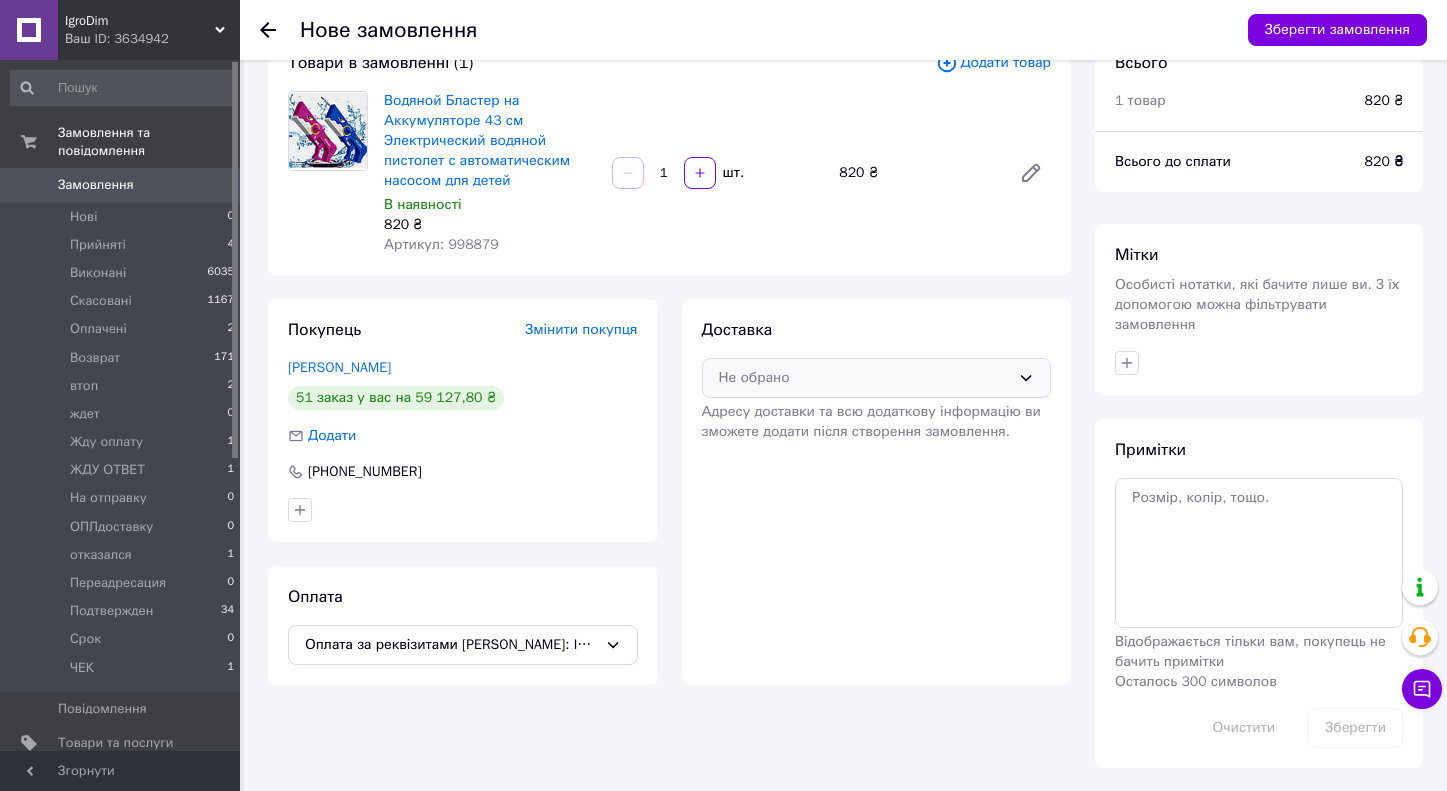 click on "Не обрано" at bounding box center [877, 378] 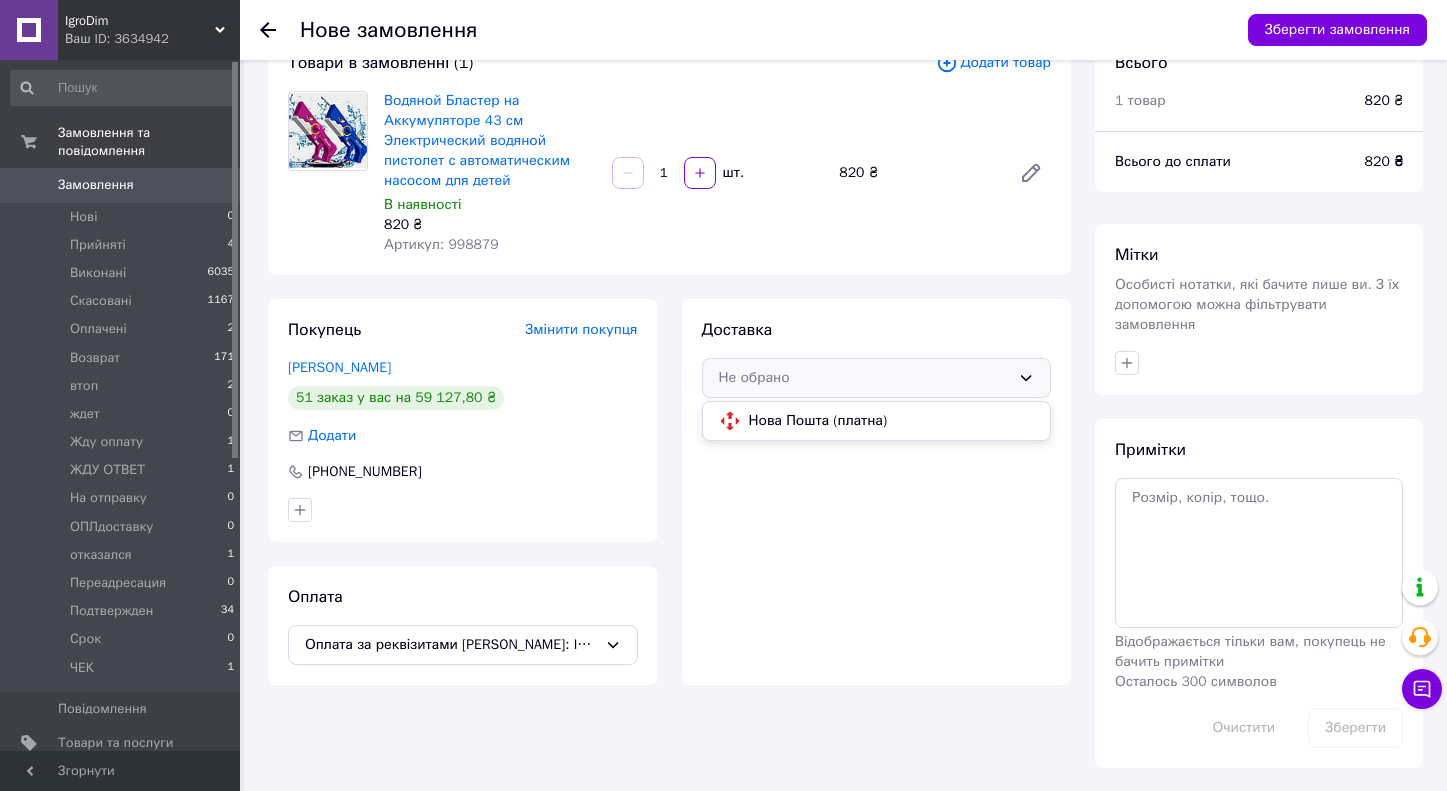 drag, startPoint x: 891, startPoint y: 431, endPoint x: 904, endPoint y: 409, distance: 25.553865 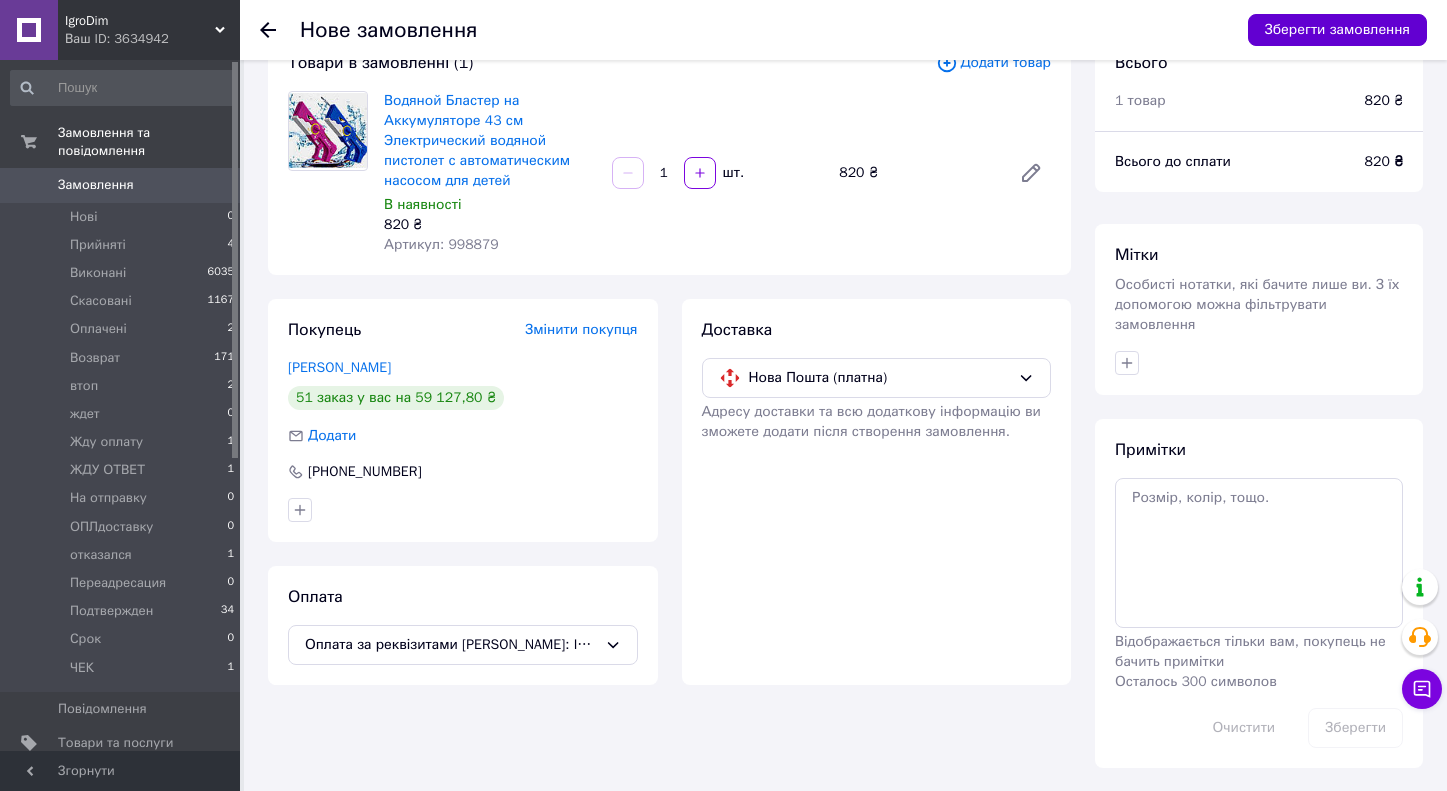 click on "Зберегти замовлення" at bounding box center [1337, 30] 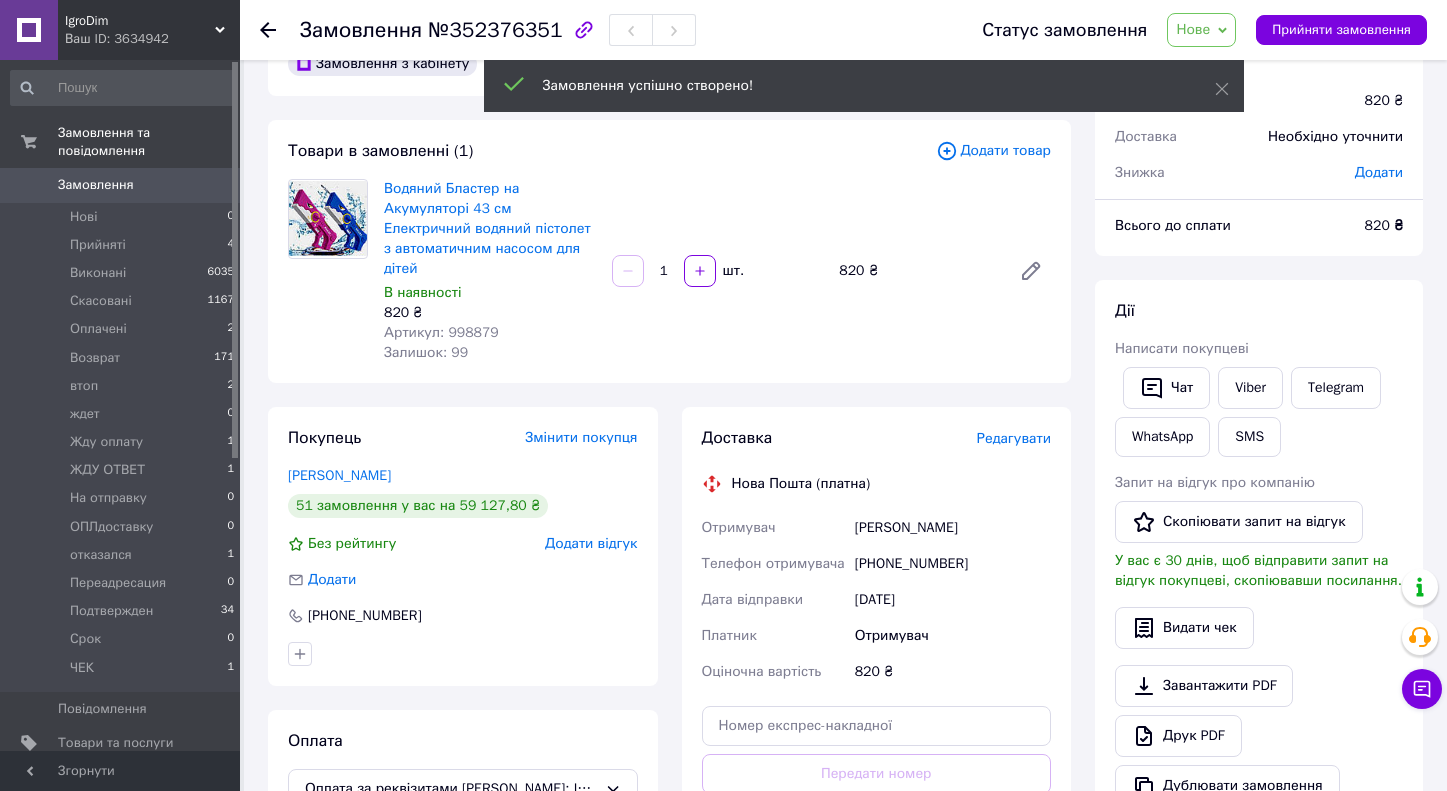 click on "Редагувати" at bounding box center [1014, 438] 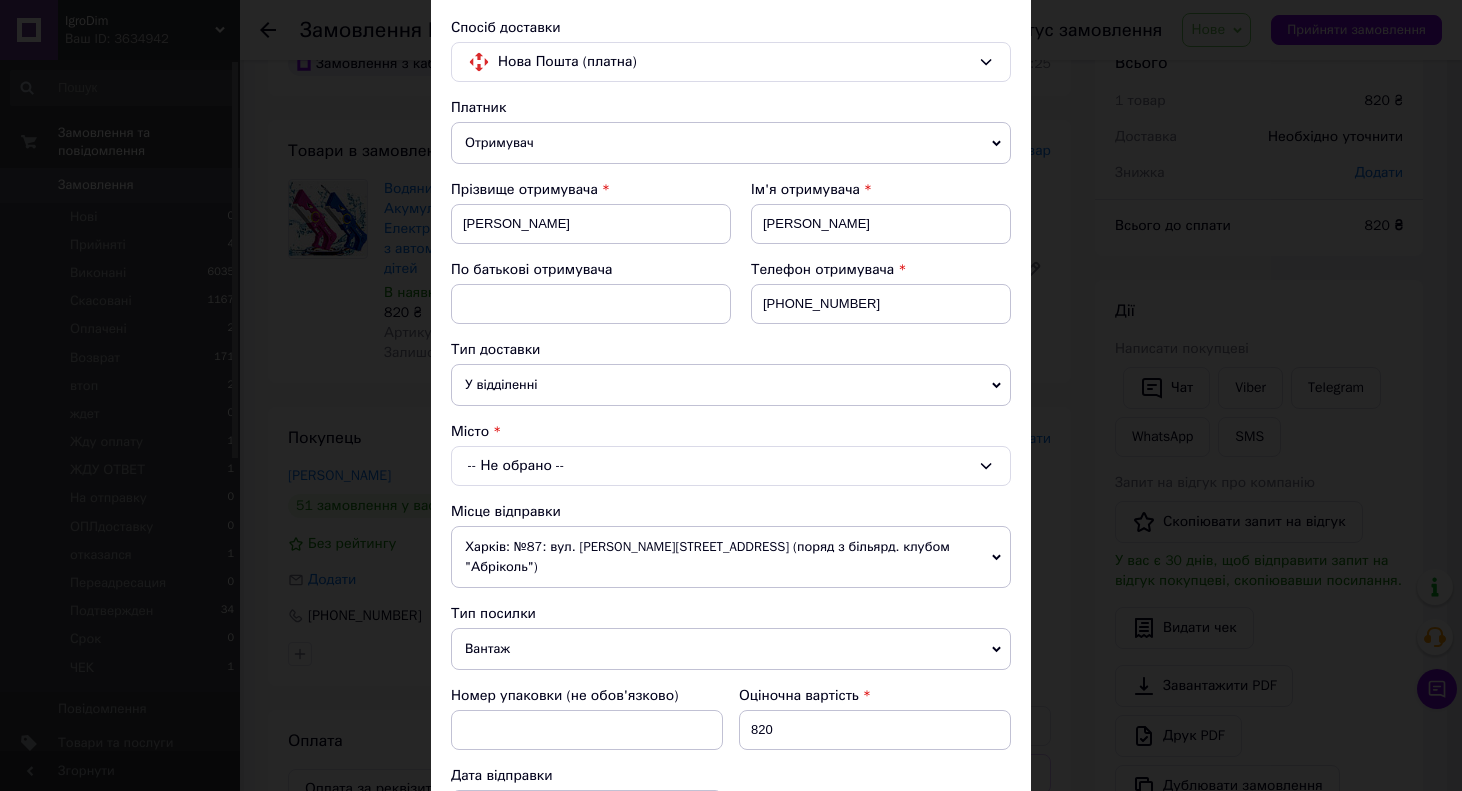 scroll, scrollTop: 134, scrollLeft: 0, axis: vertical 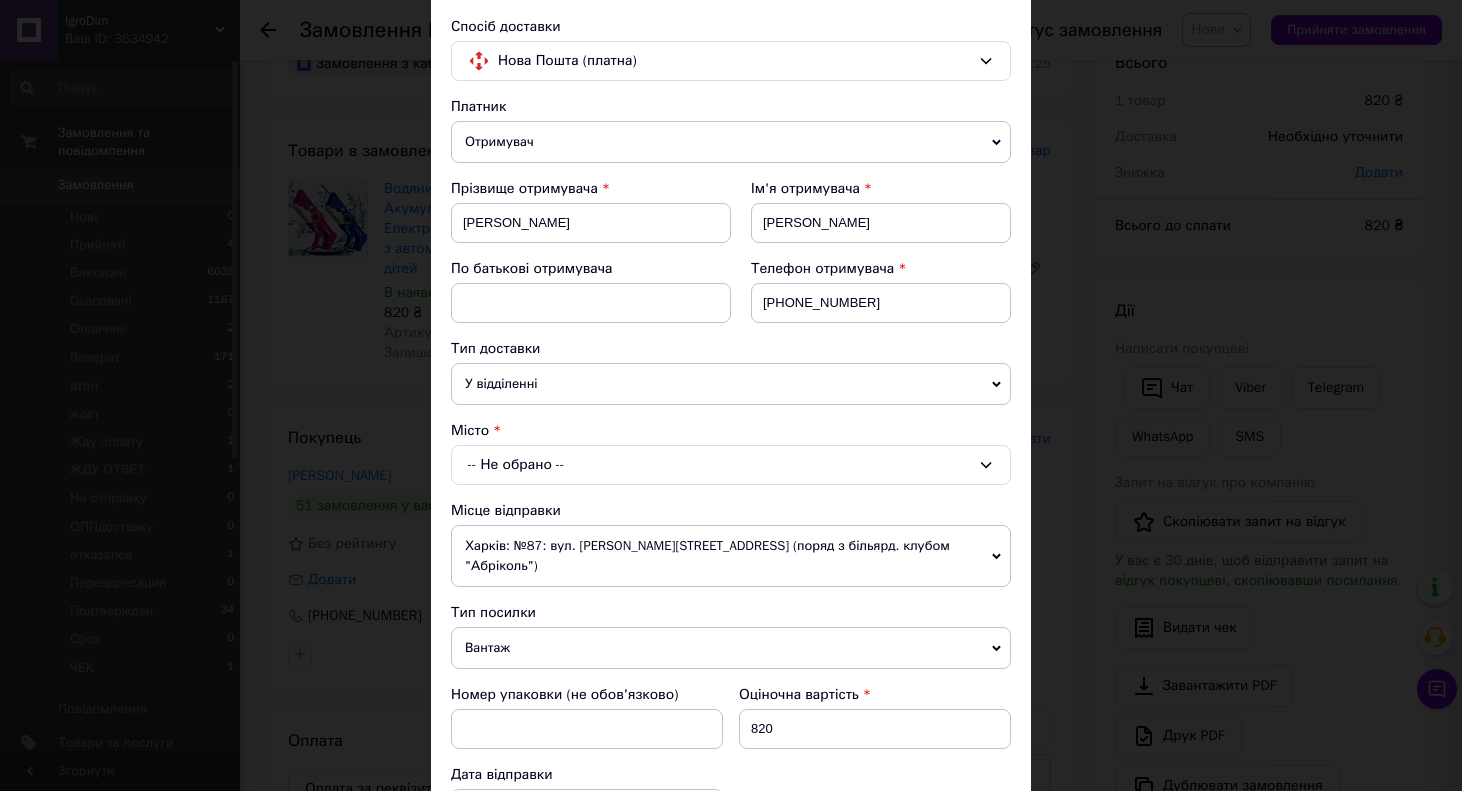 click on "-- Не обрано --" at bounding box center [731, 465] 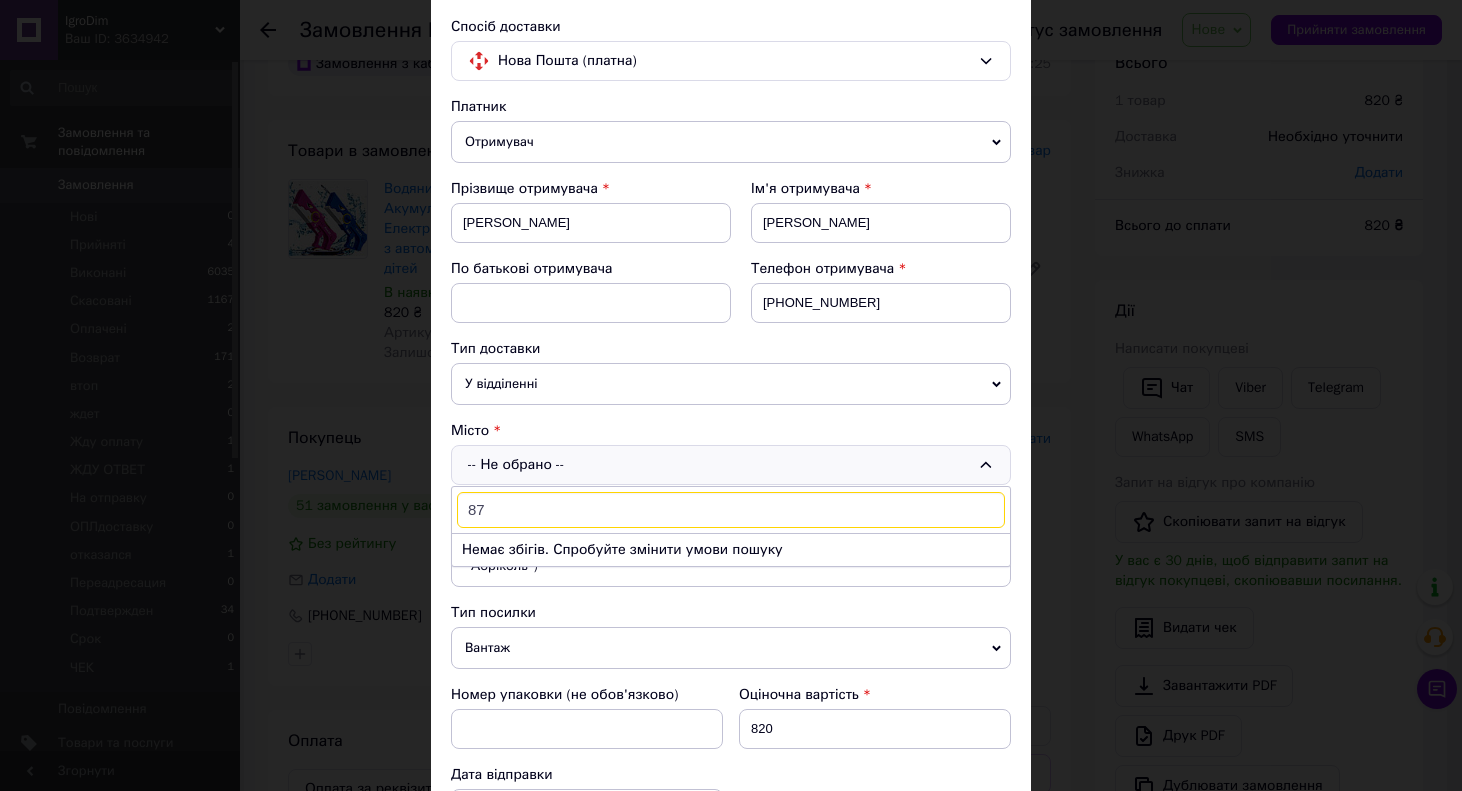 click on "87" at bounding box center (731, 510) 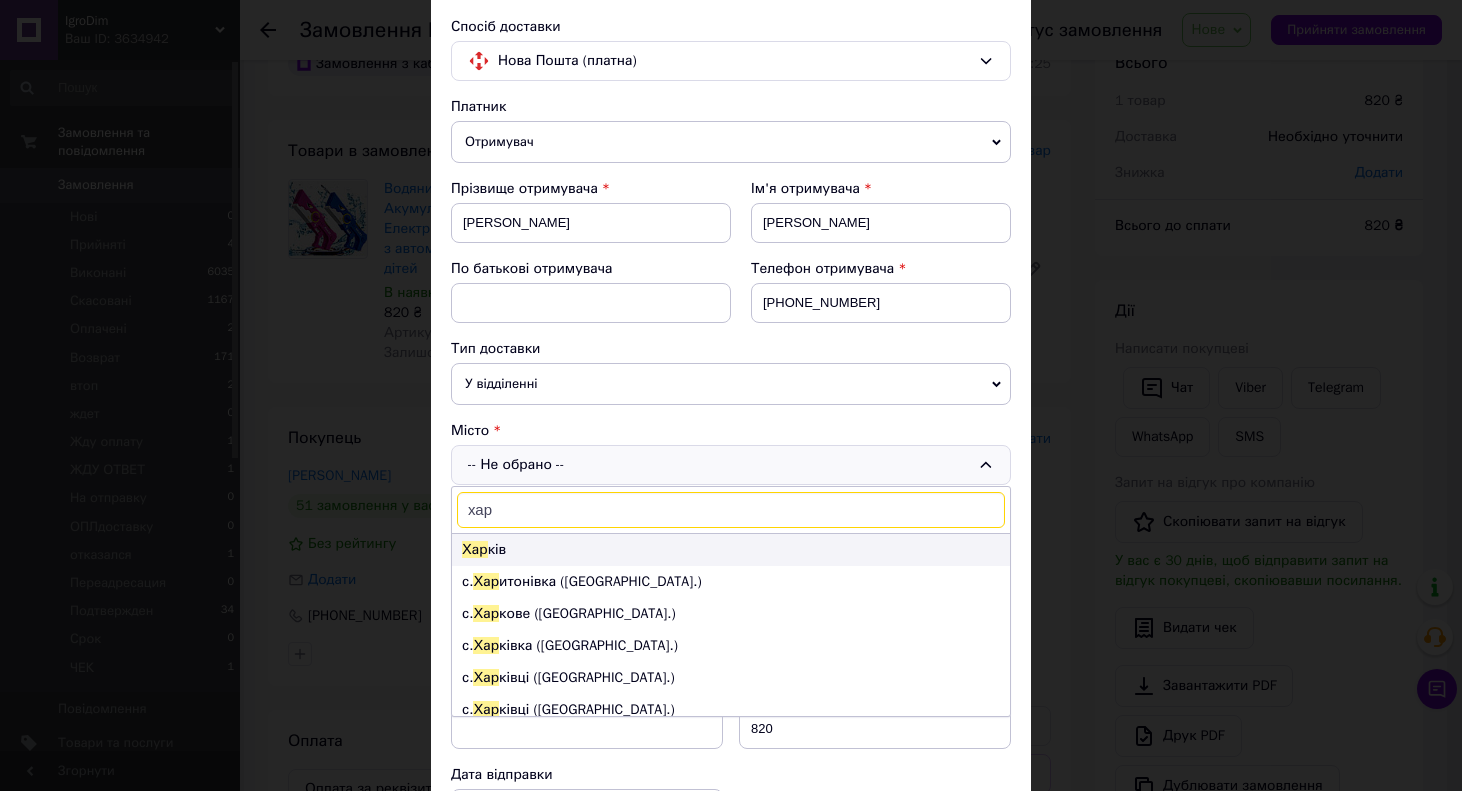 type on "хар" 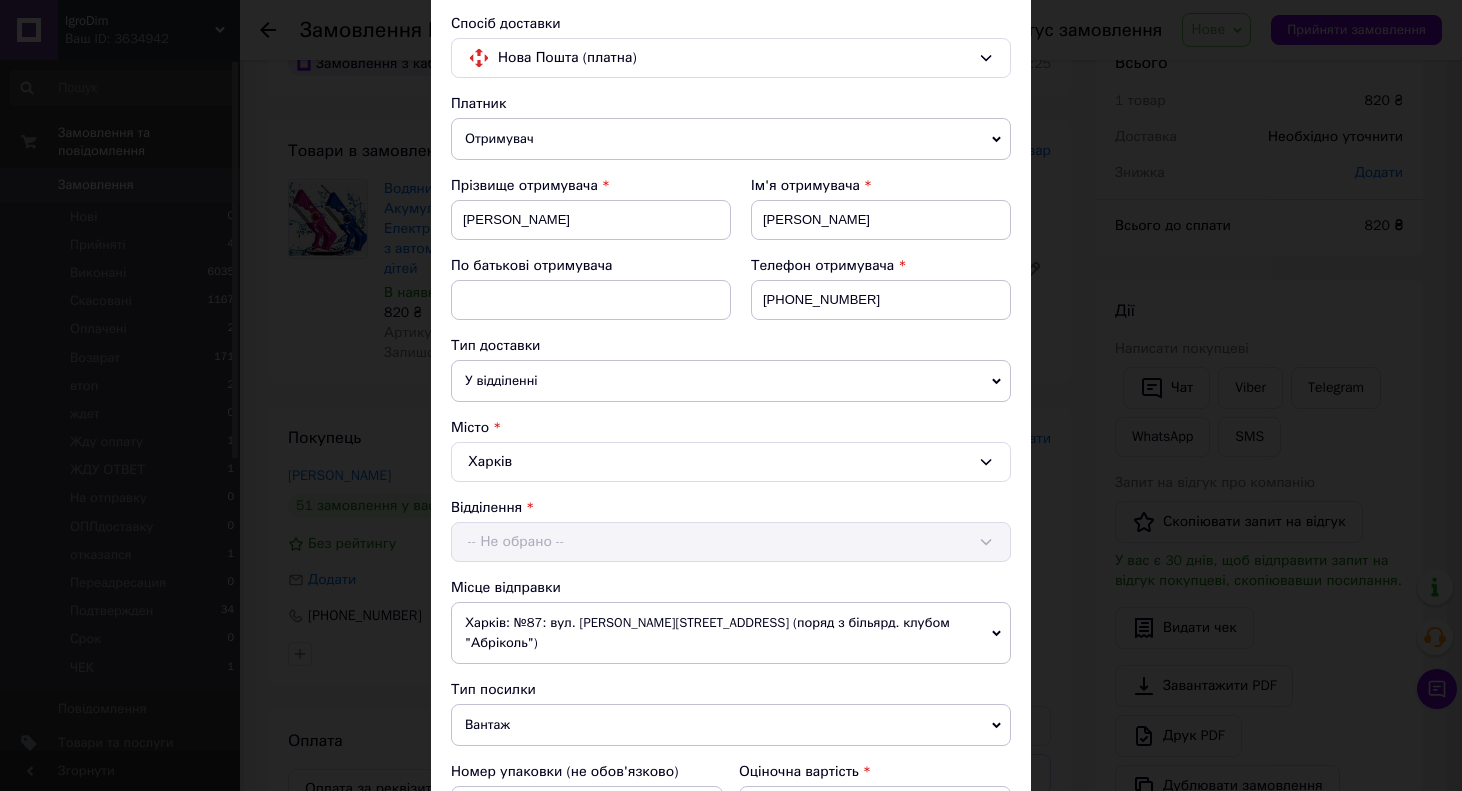 scroll, scrollTop: 138, scrollLeft: 0, axis: vertical 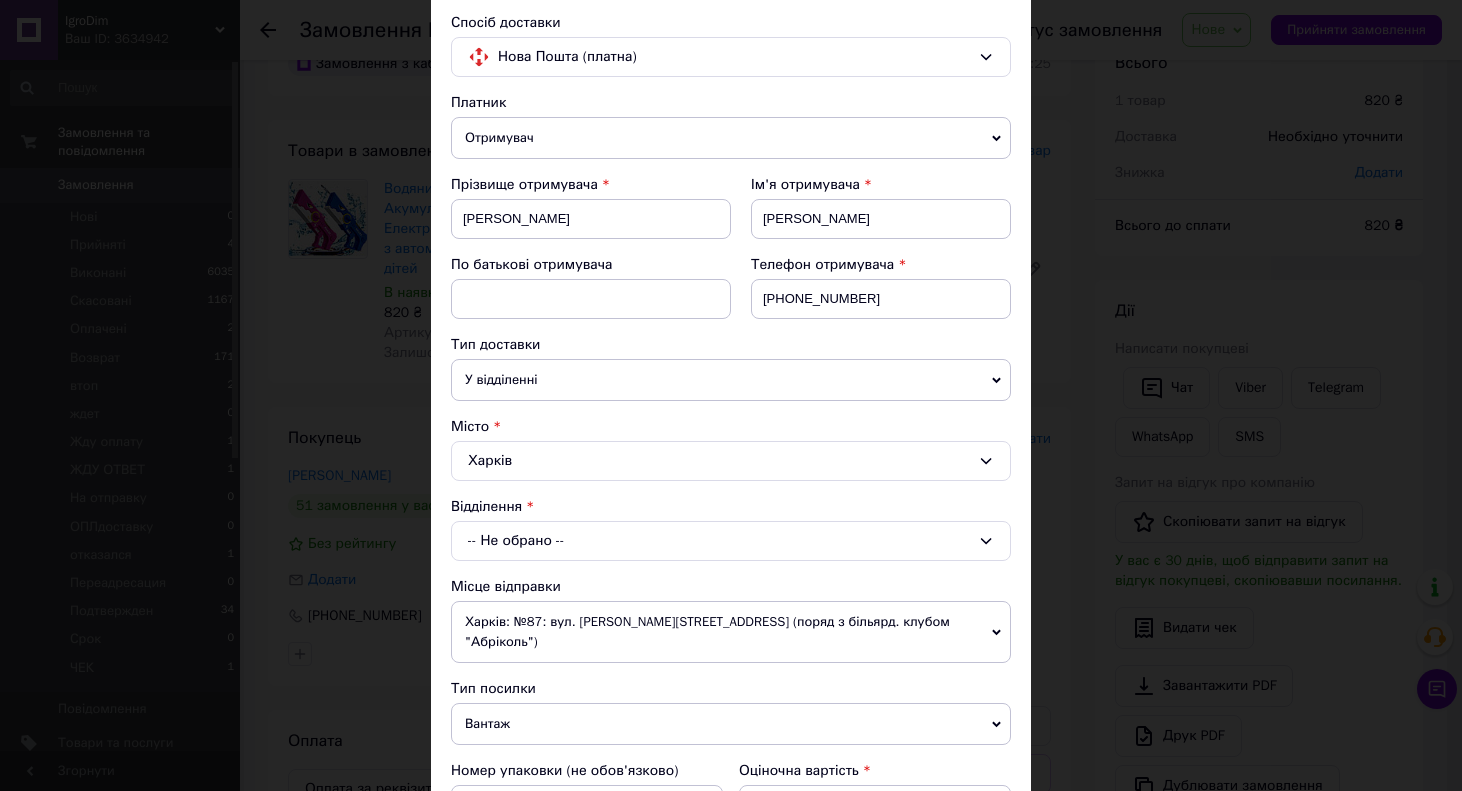 click on "-- Не обрано --" at bounding box center (731, 541) 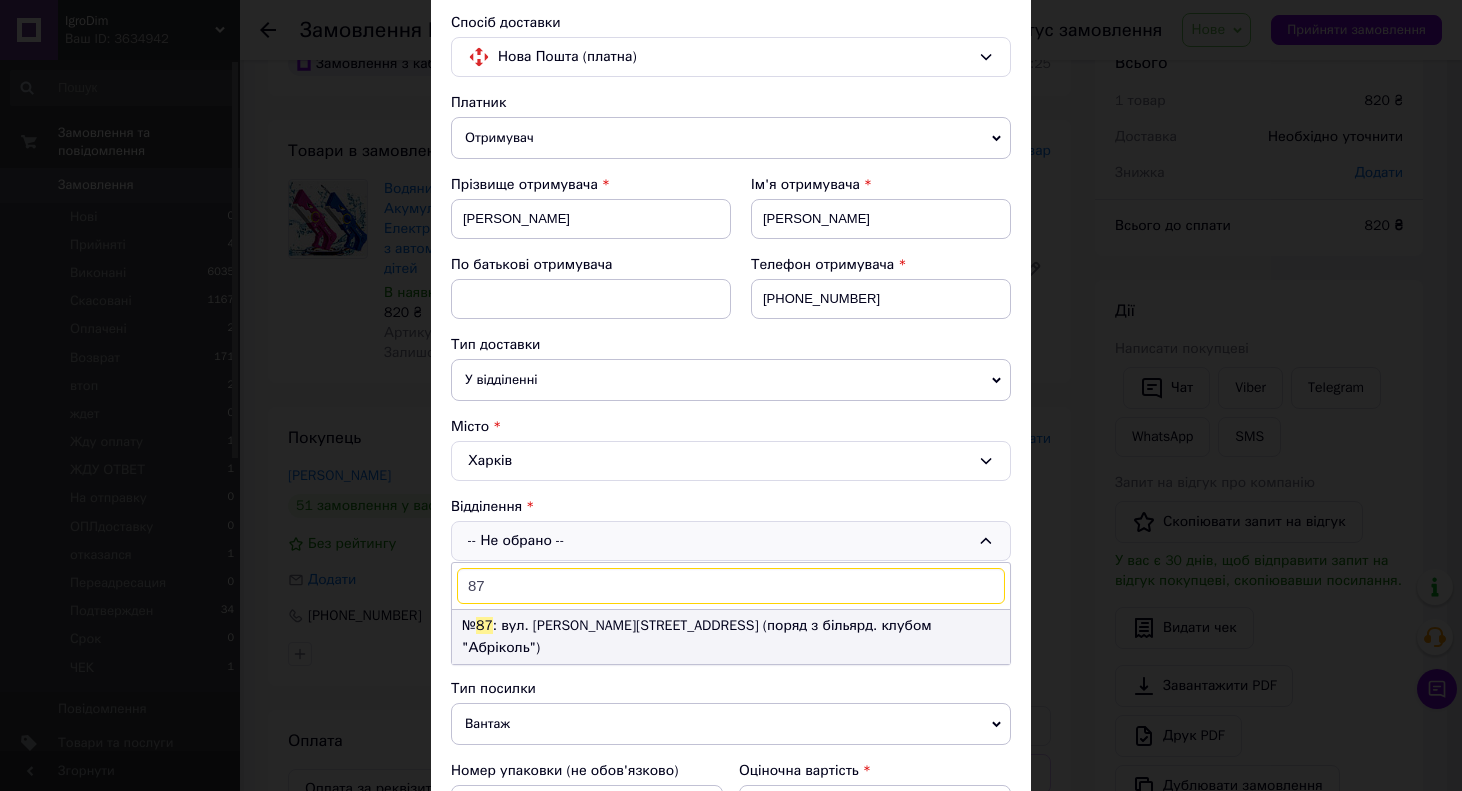 type on "87" 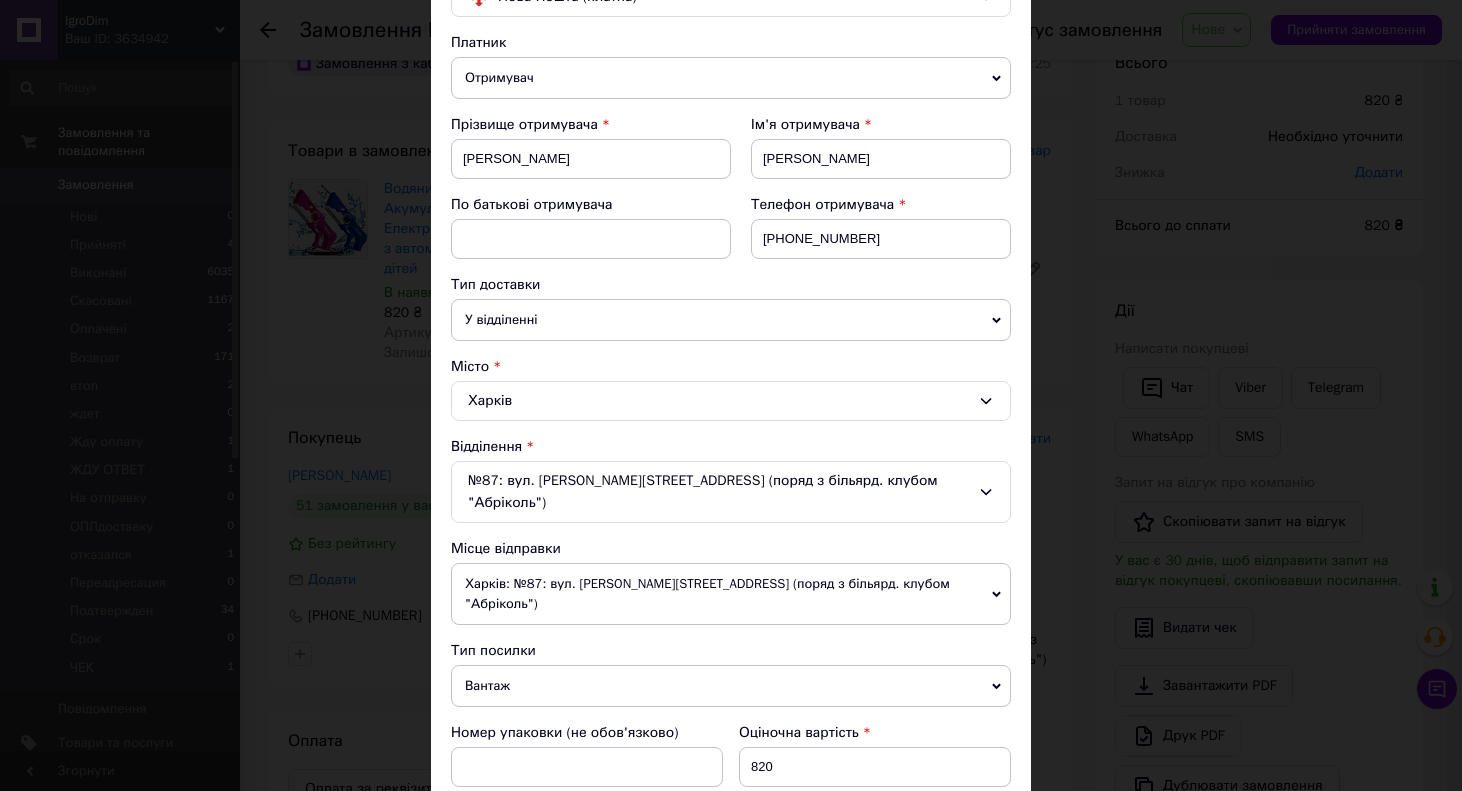 scroll, scrollTop: 312, scrollLeft: 0, axis: vertical 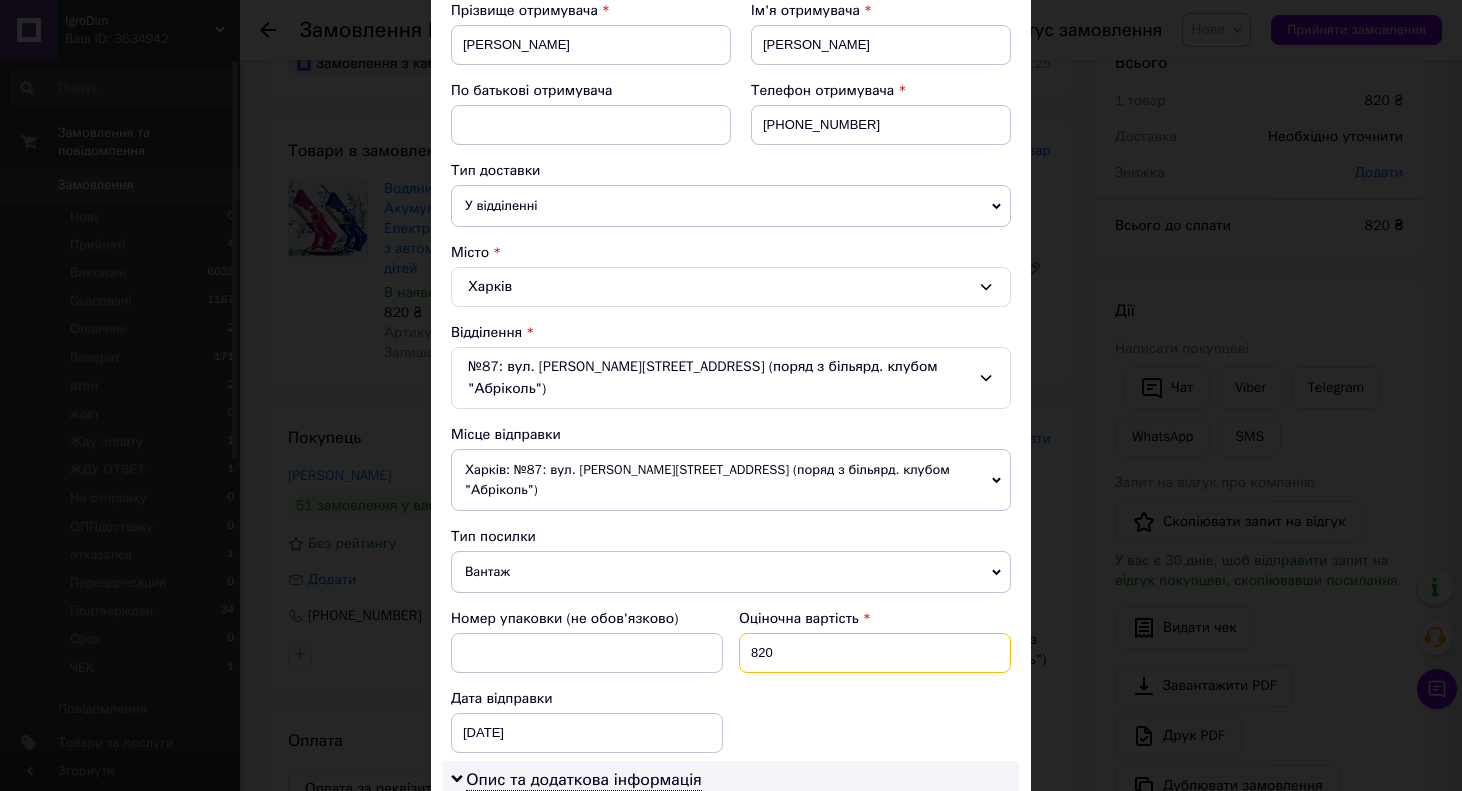 click on "820" at bounding box center [875, 653] 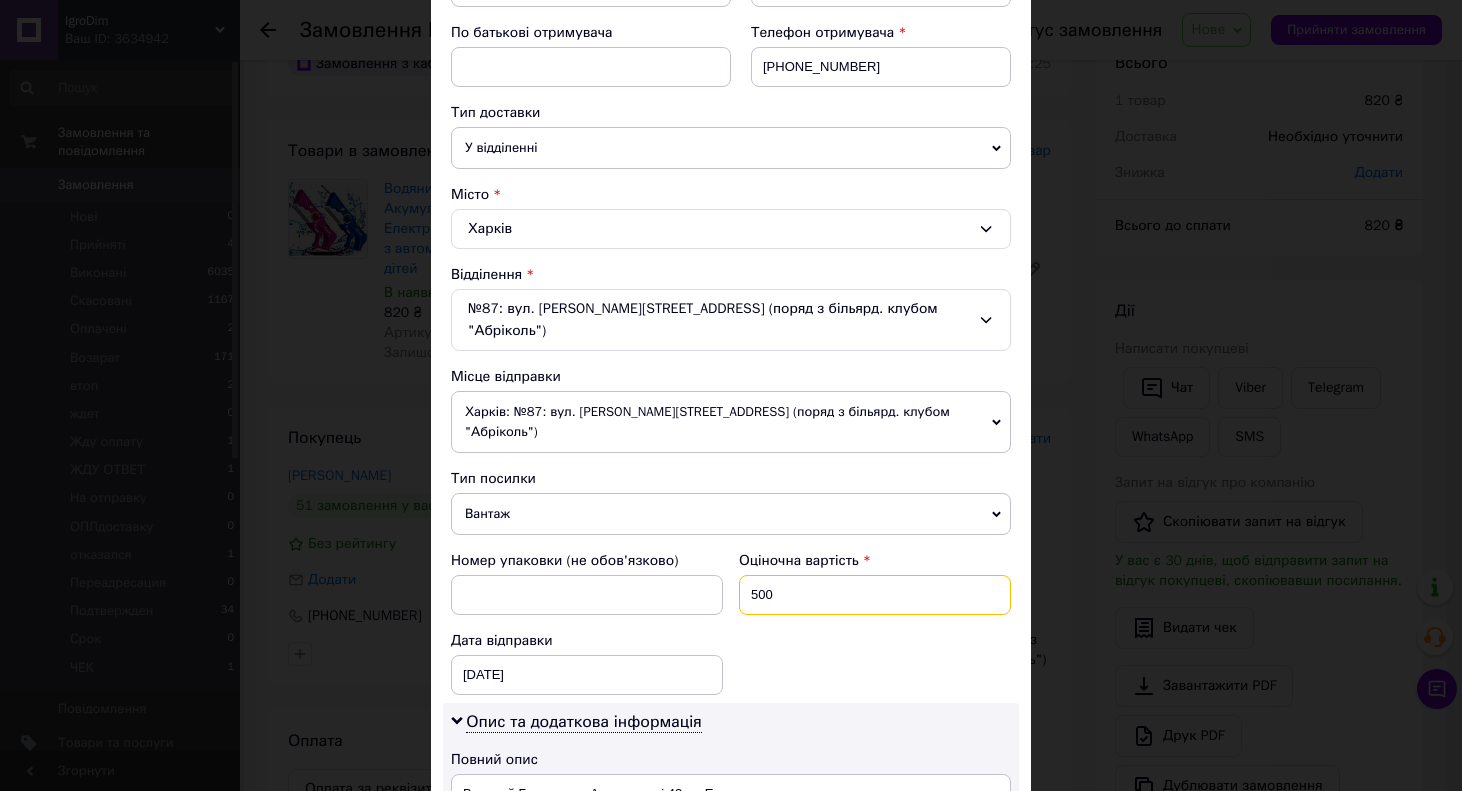 scroll, scrollTop: 656, scrollLeft: 0, axis: vertical 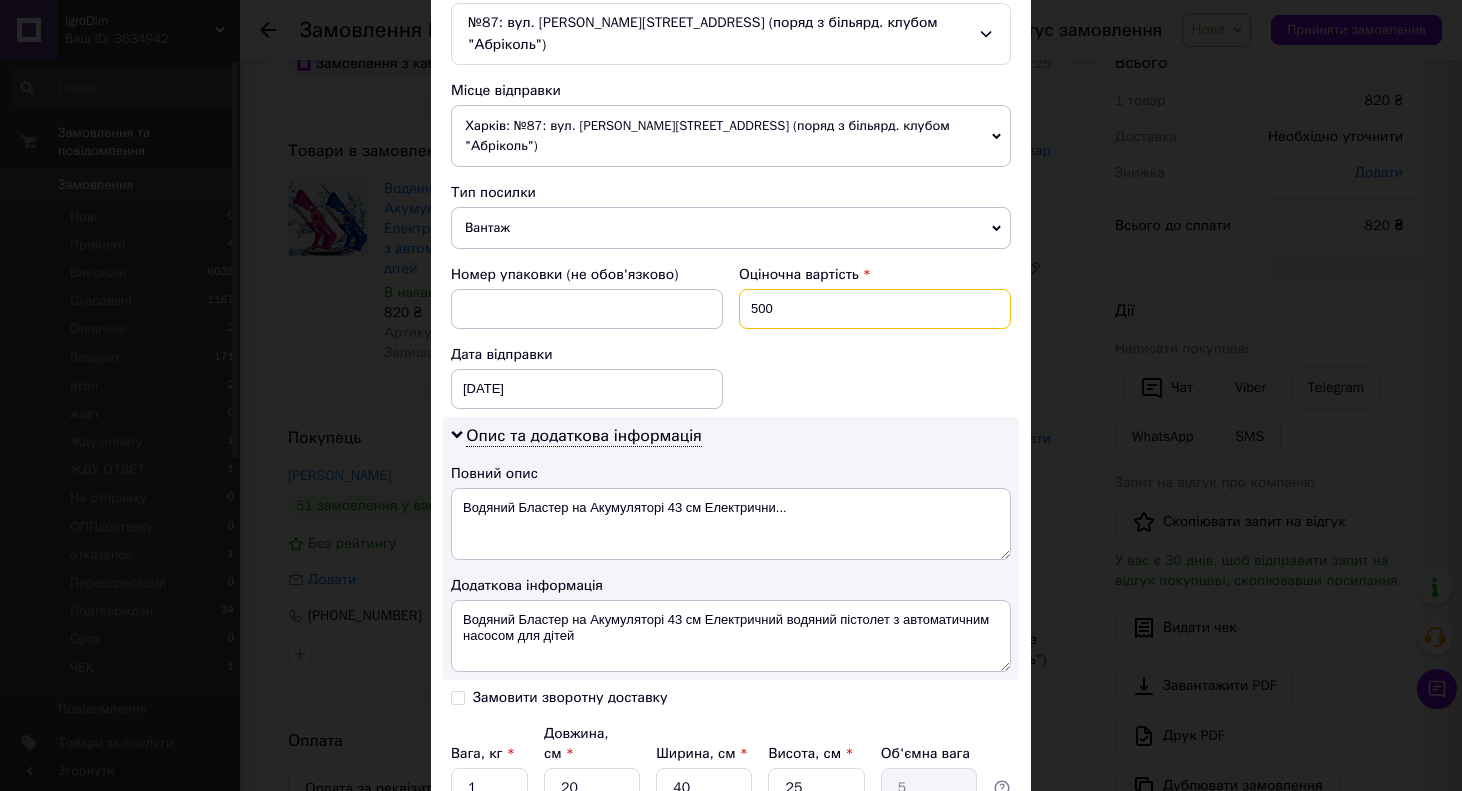 type on "500" 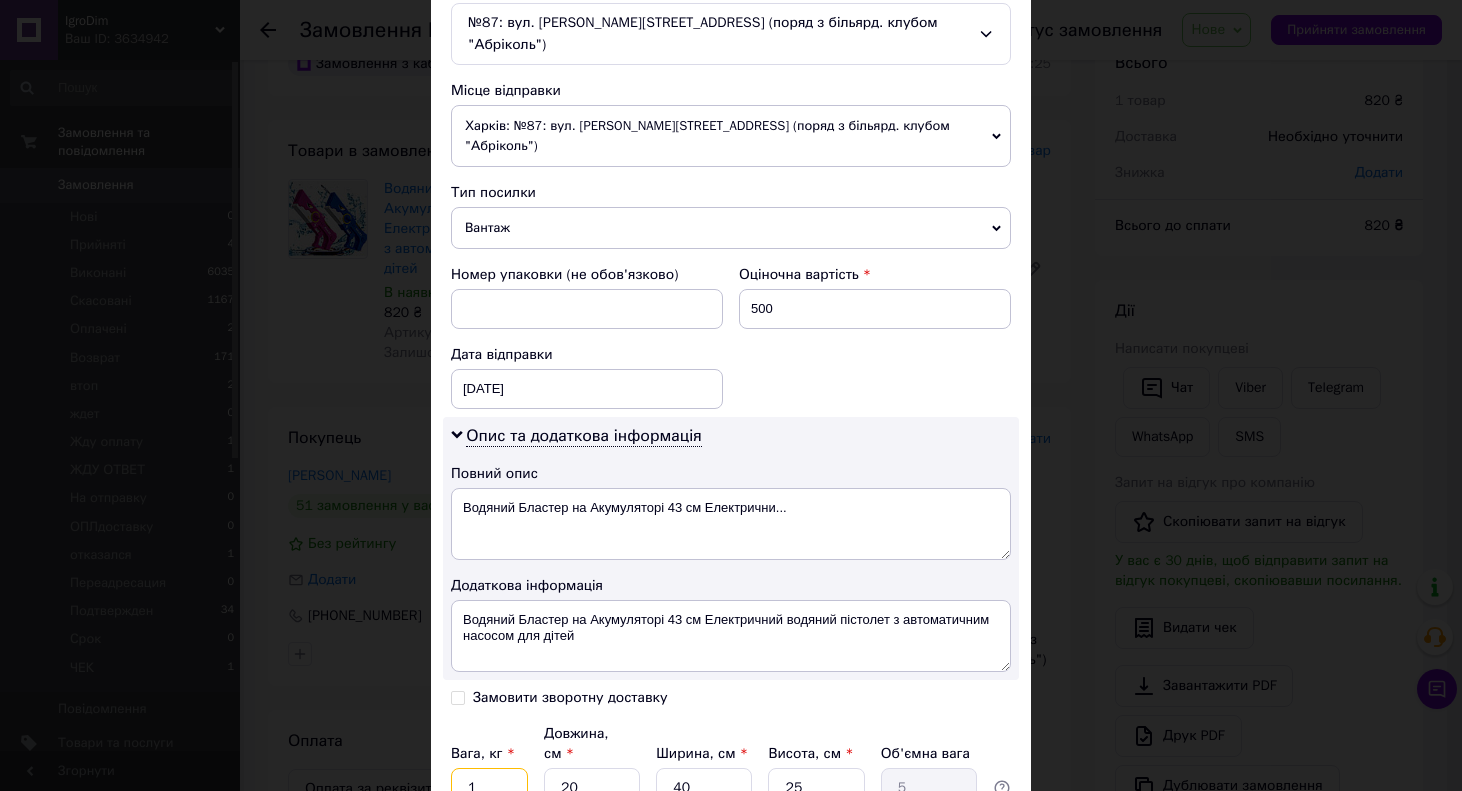 click on "1" at bounding box center [489, 788] 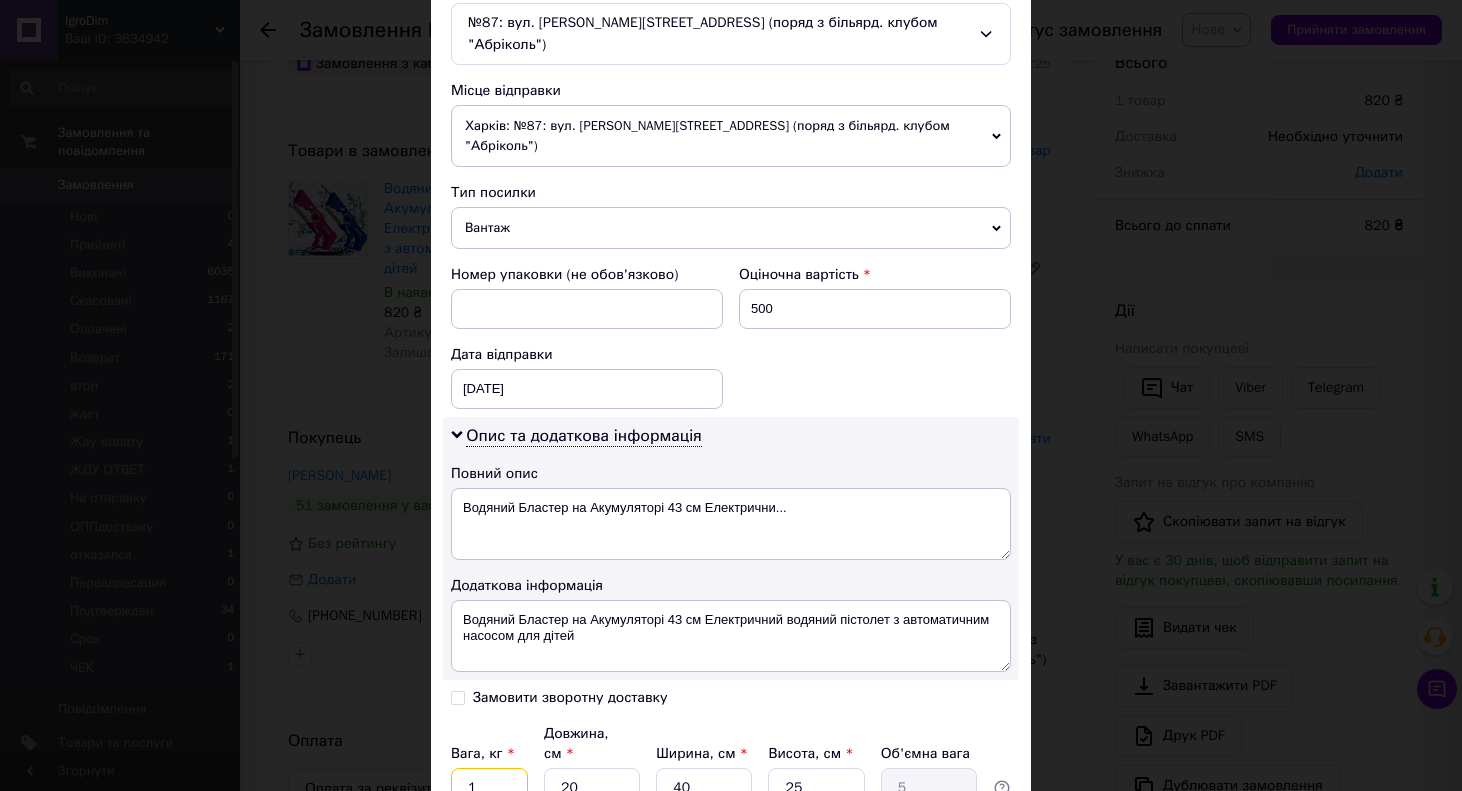 click on "1" at bounding box center (489, 788) 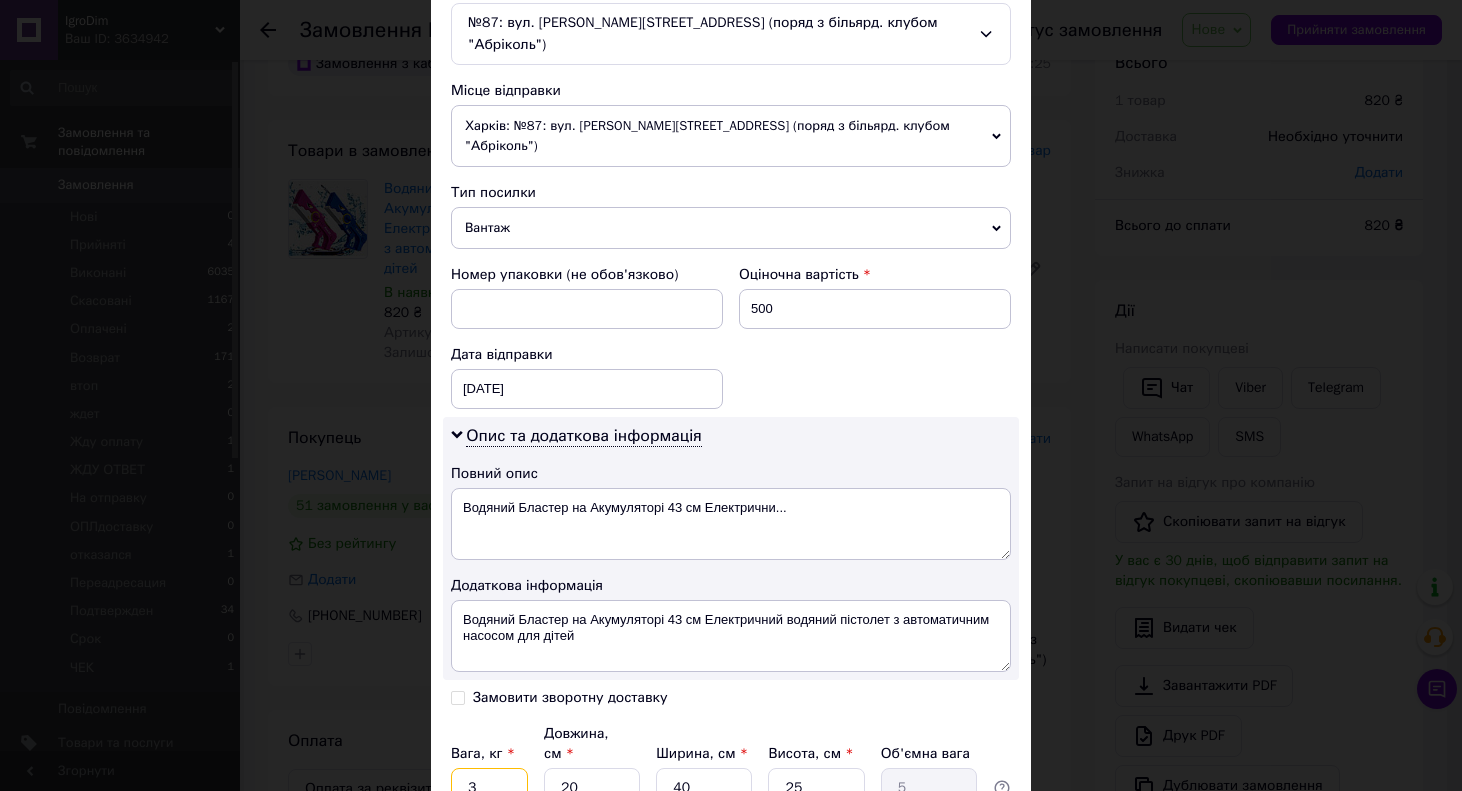 type on "3" 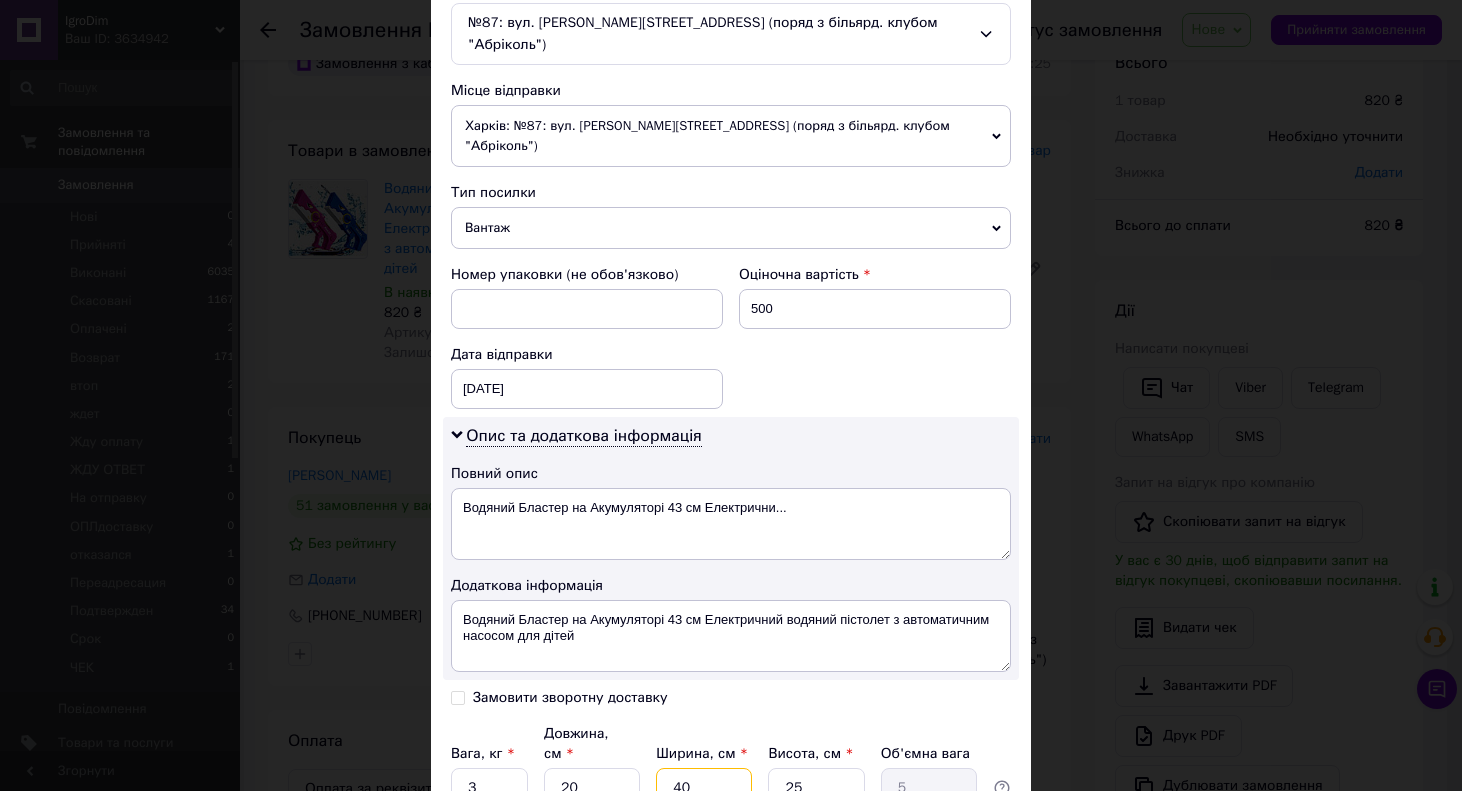 click on "40" at bounding box center (704, 788) 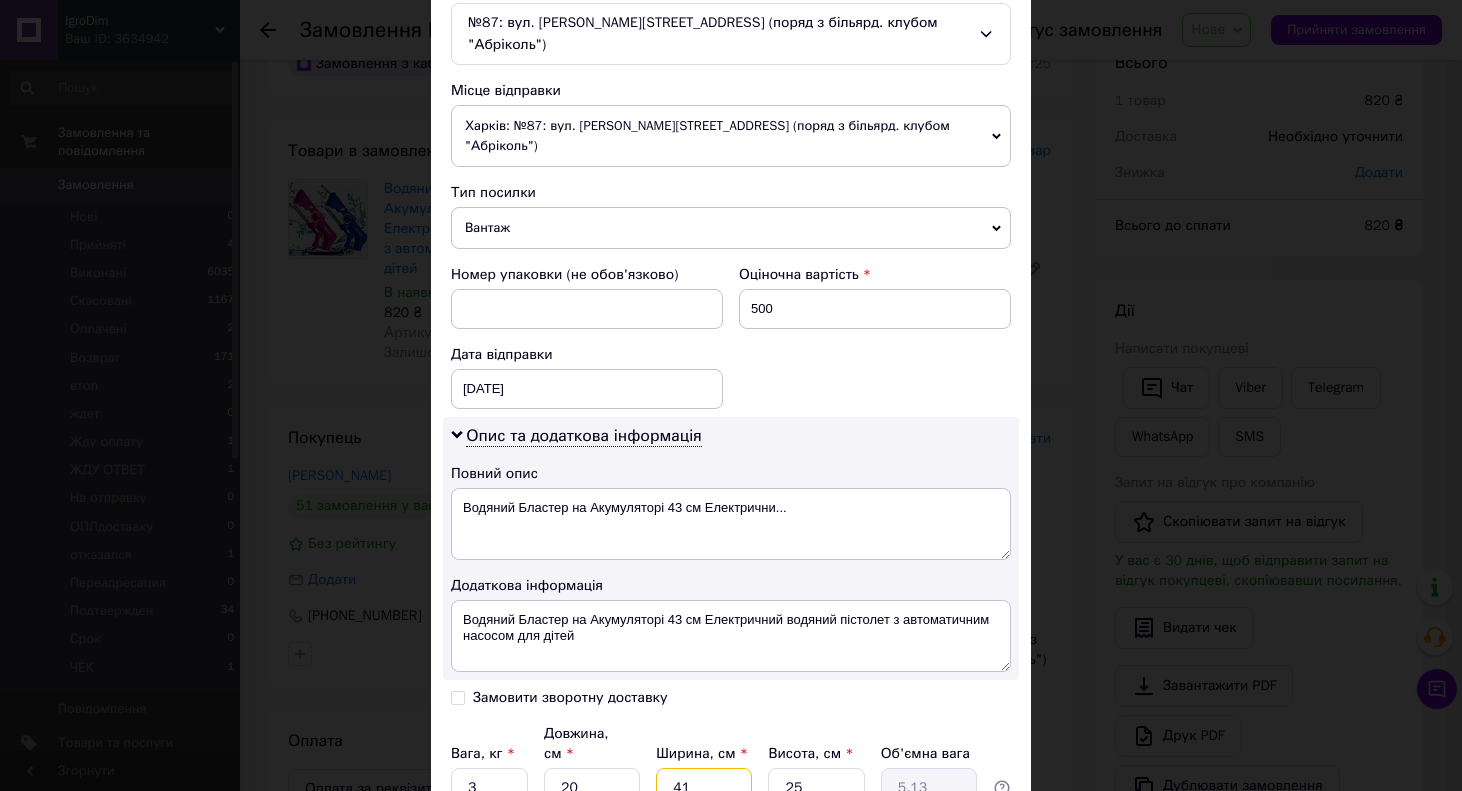 click on "41" at bounding box center [704, 788] 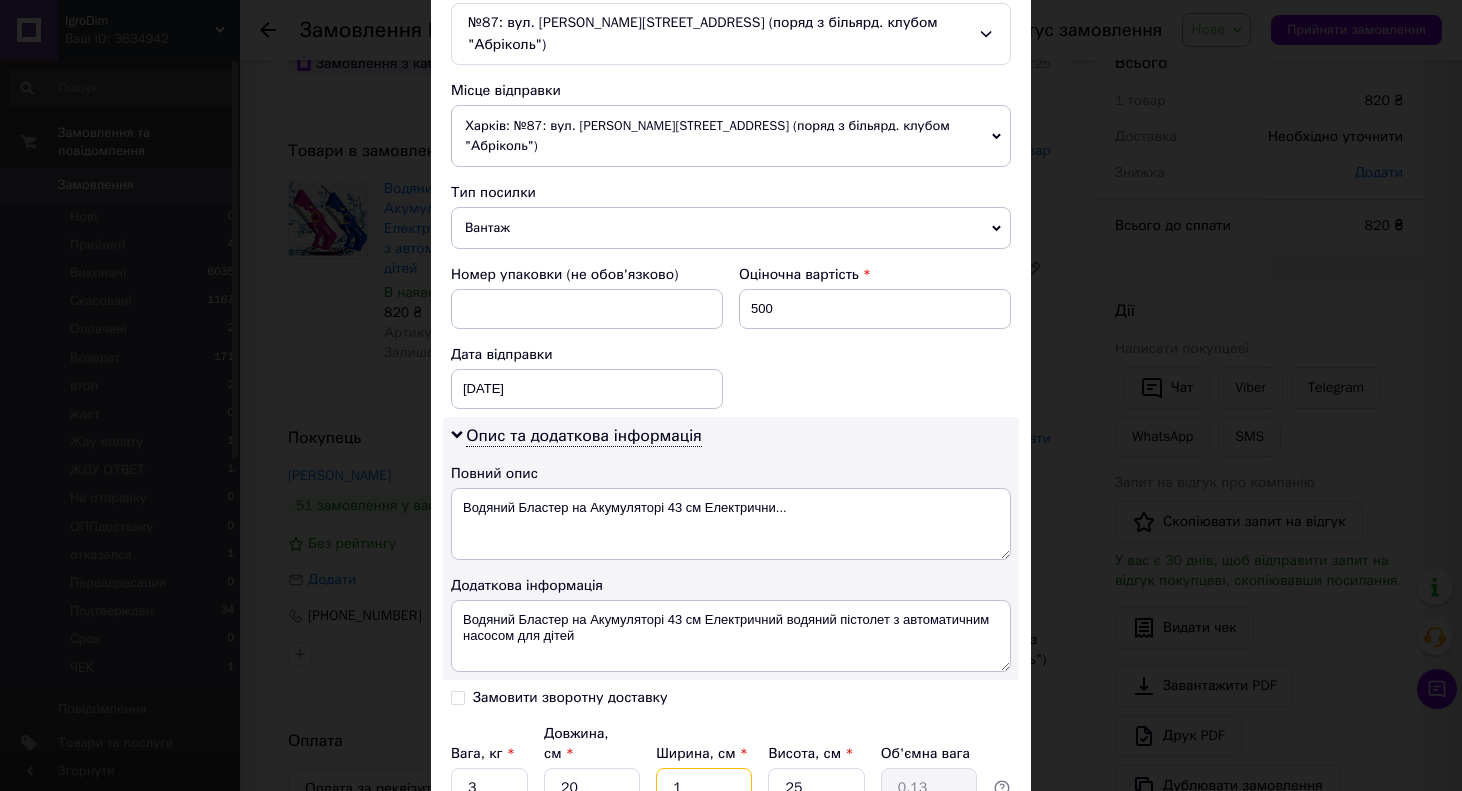 type on "12" 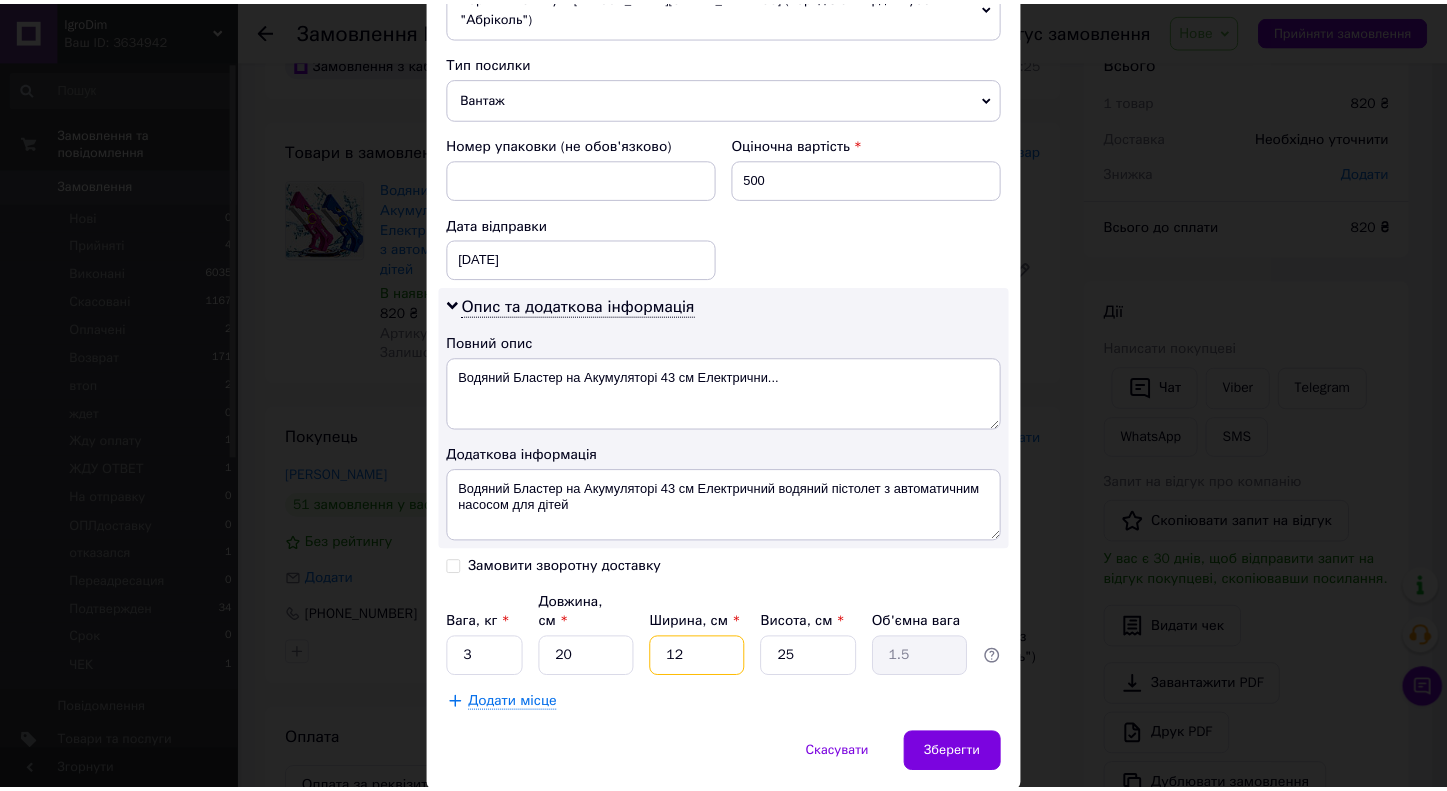 scroll, scrollTop: 804, scrollLeft: 0, axis: vertical 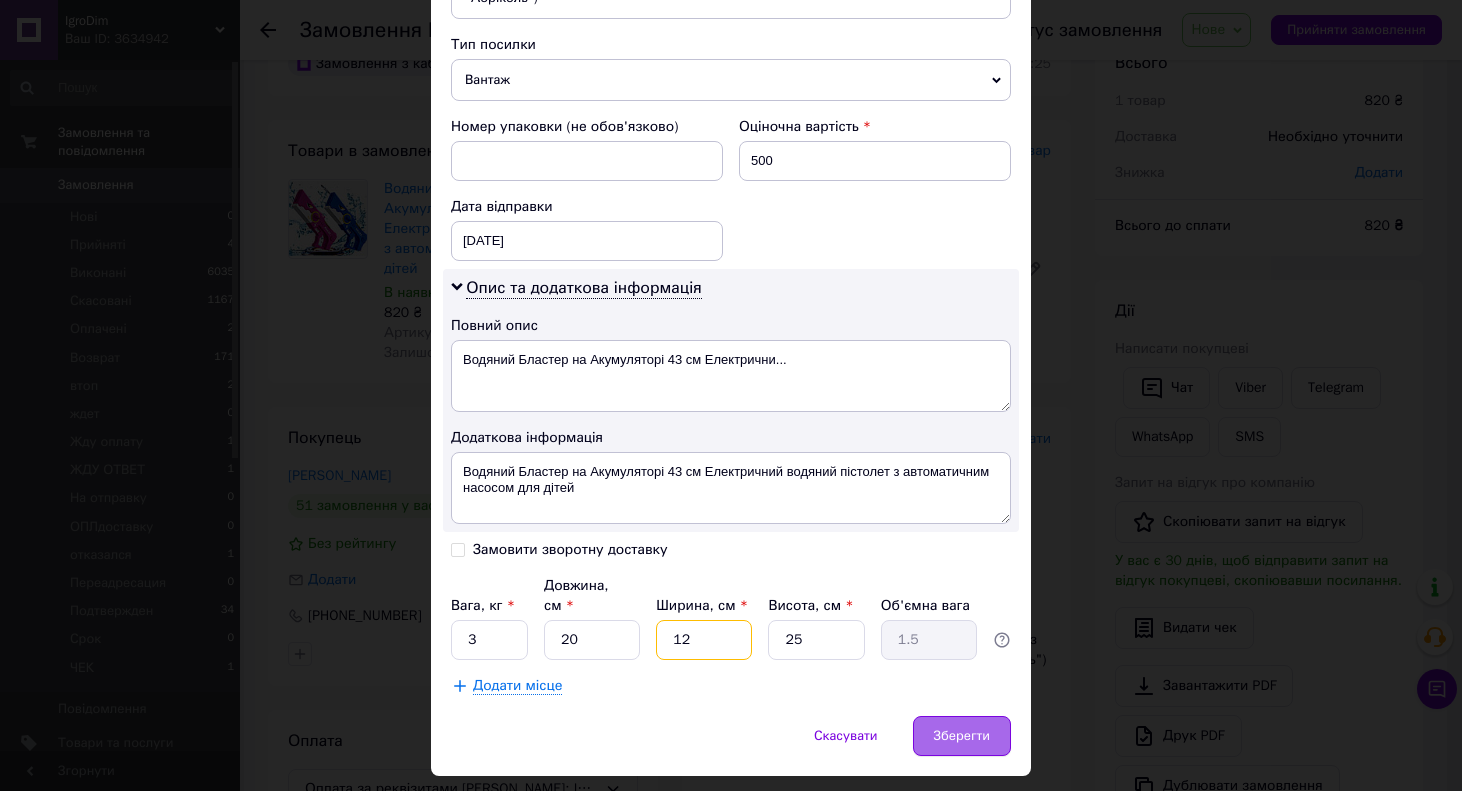 type on "12" 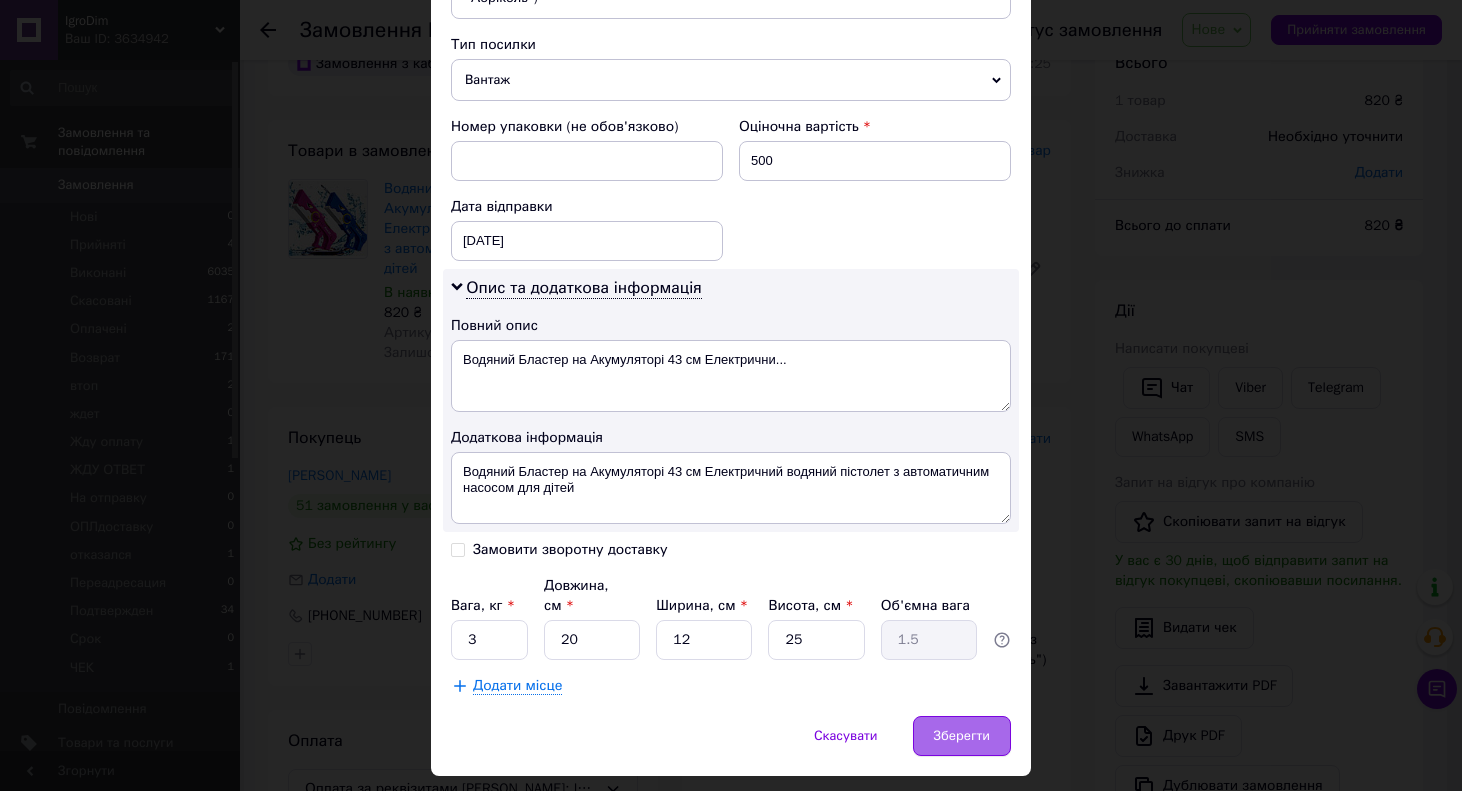 click on "Зберегти" at bounding box center (962, 736) 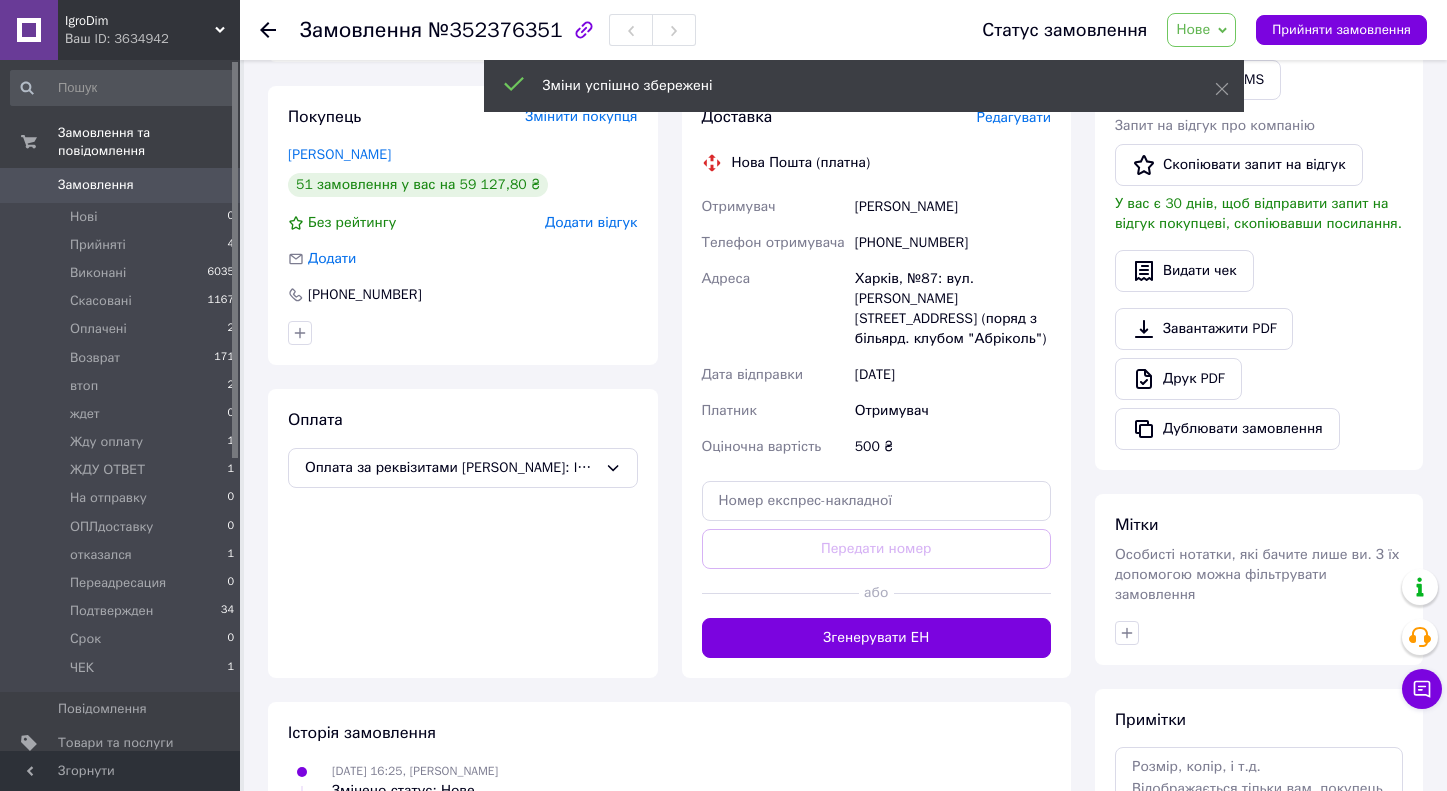 scroll, scrollTop: 406, scrollLeft: 0, axis: vertical 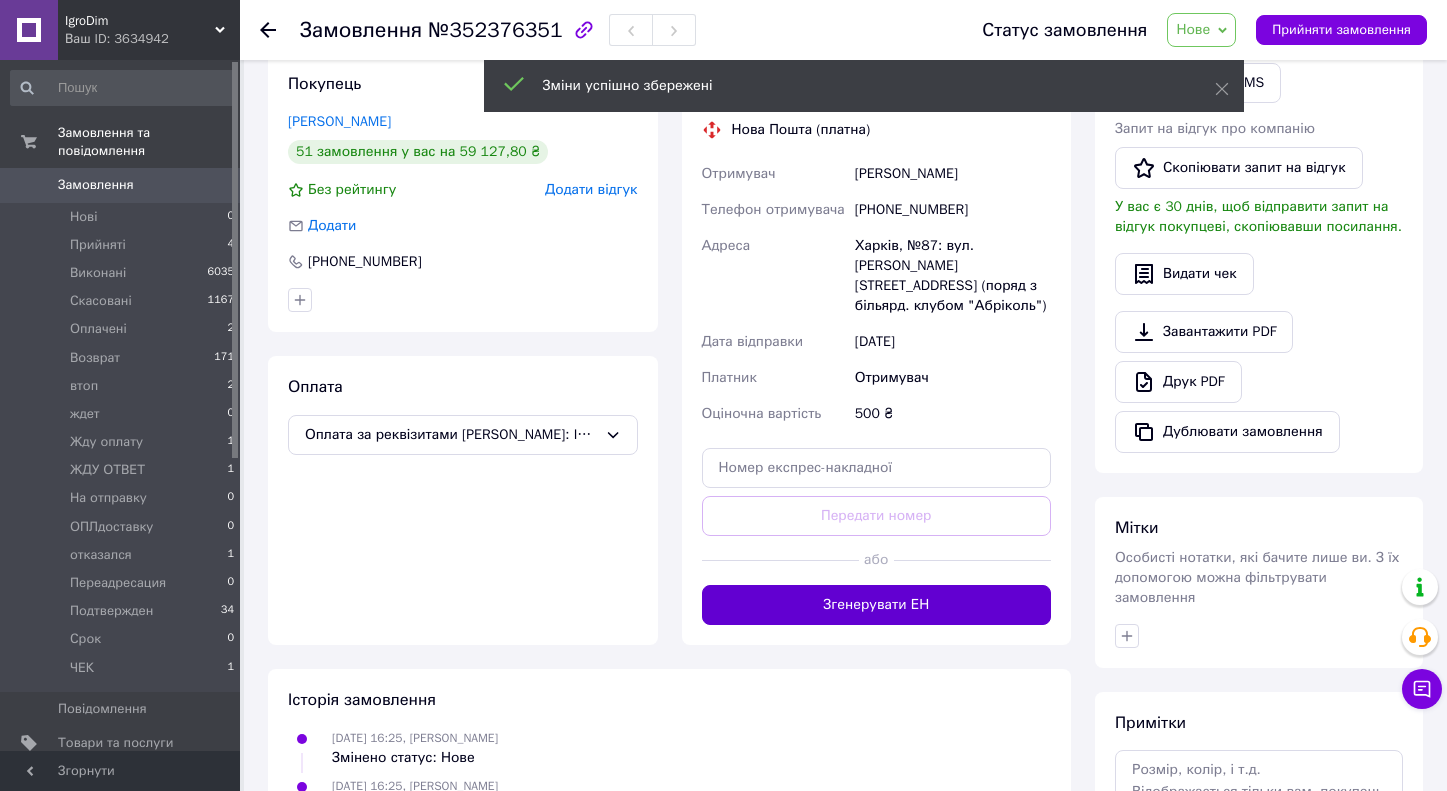 click on "Згенерувати ЕН" at bounding box center (877, 605) 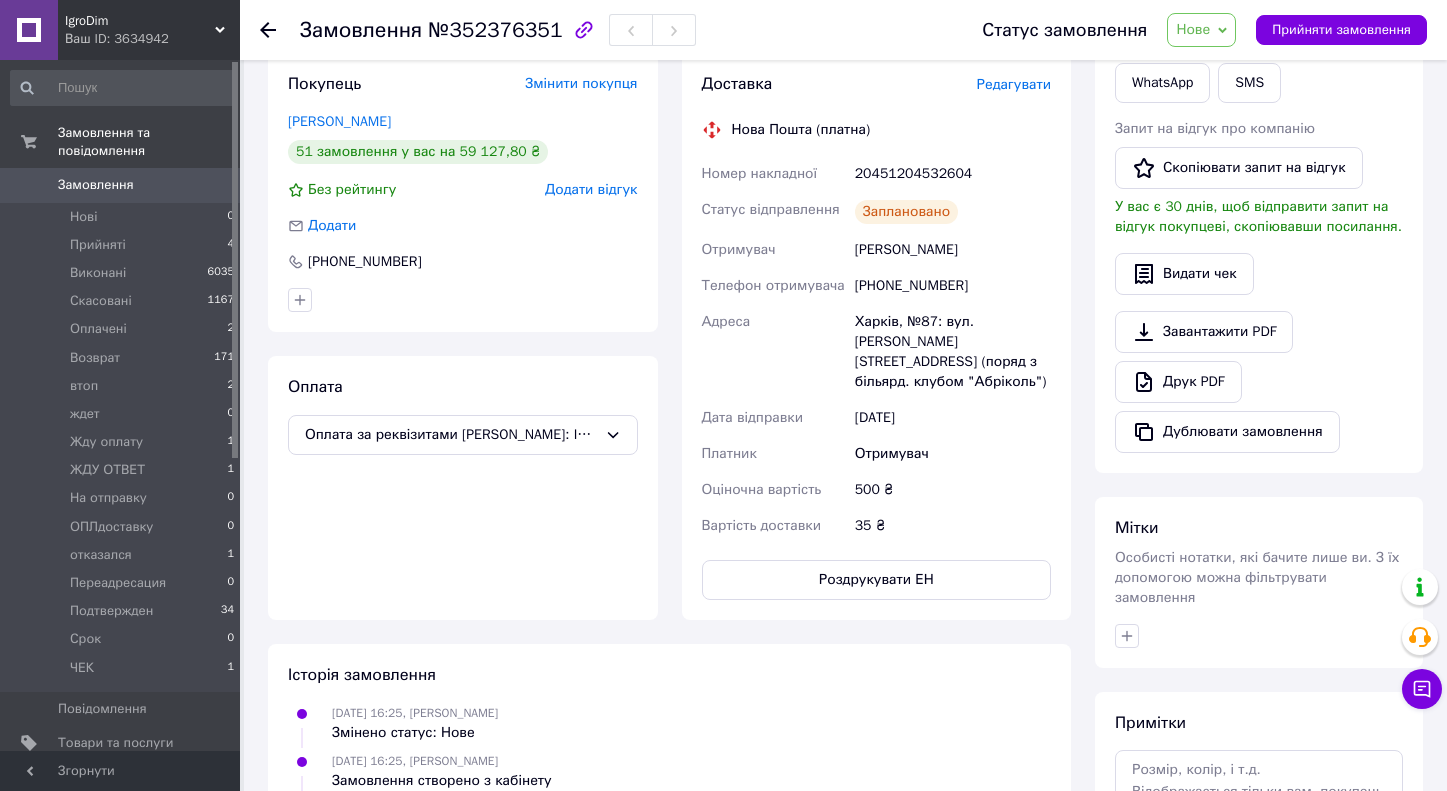click on "20451204532604" at bounding box center (953, 174) 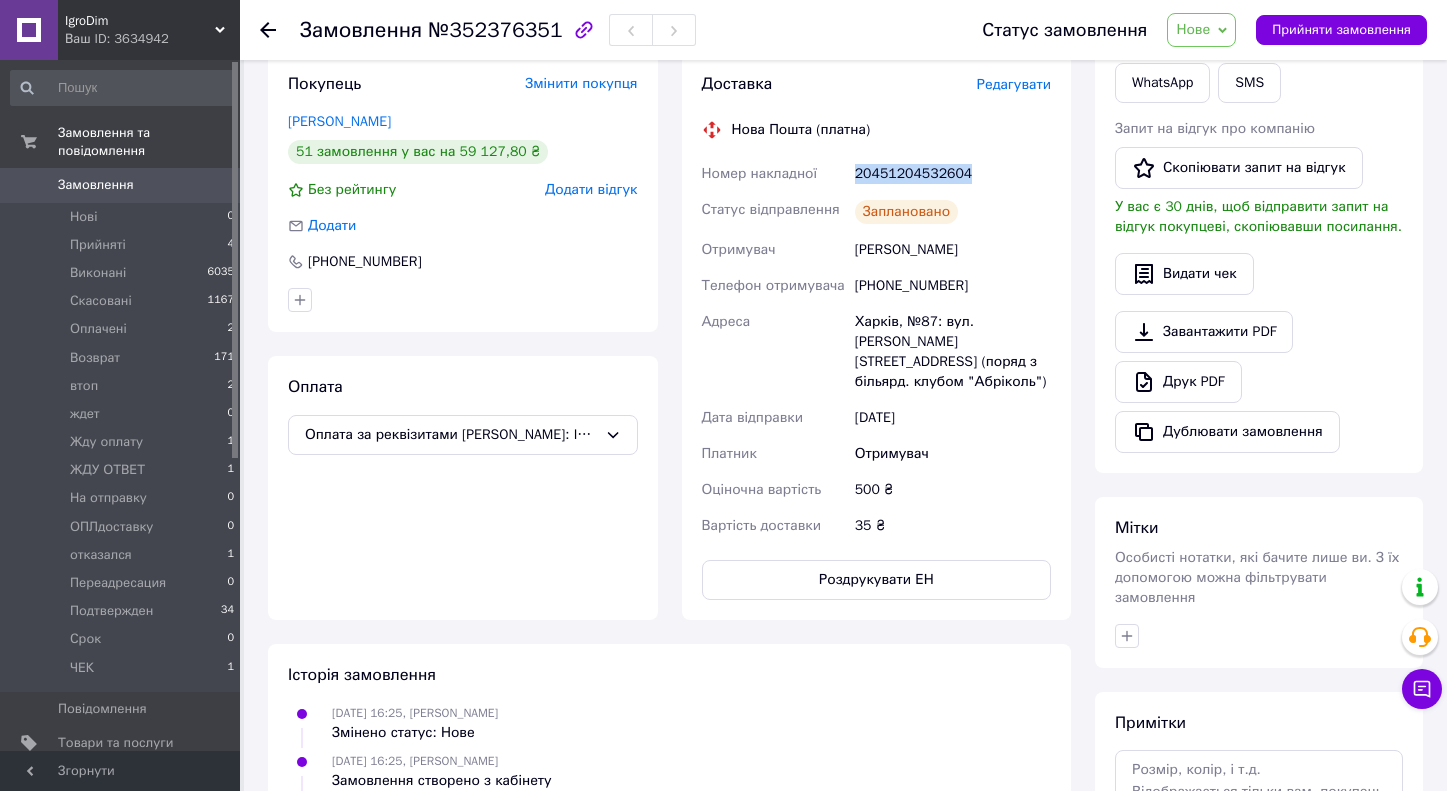 click on "20451204532604" at bounding box center (953, 174) 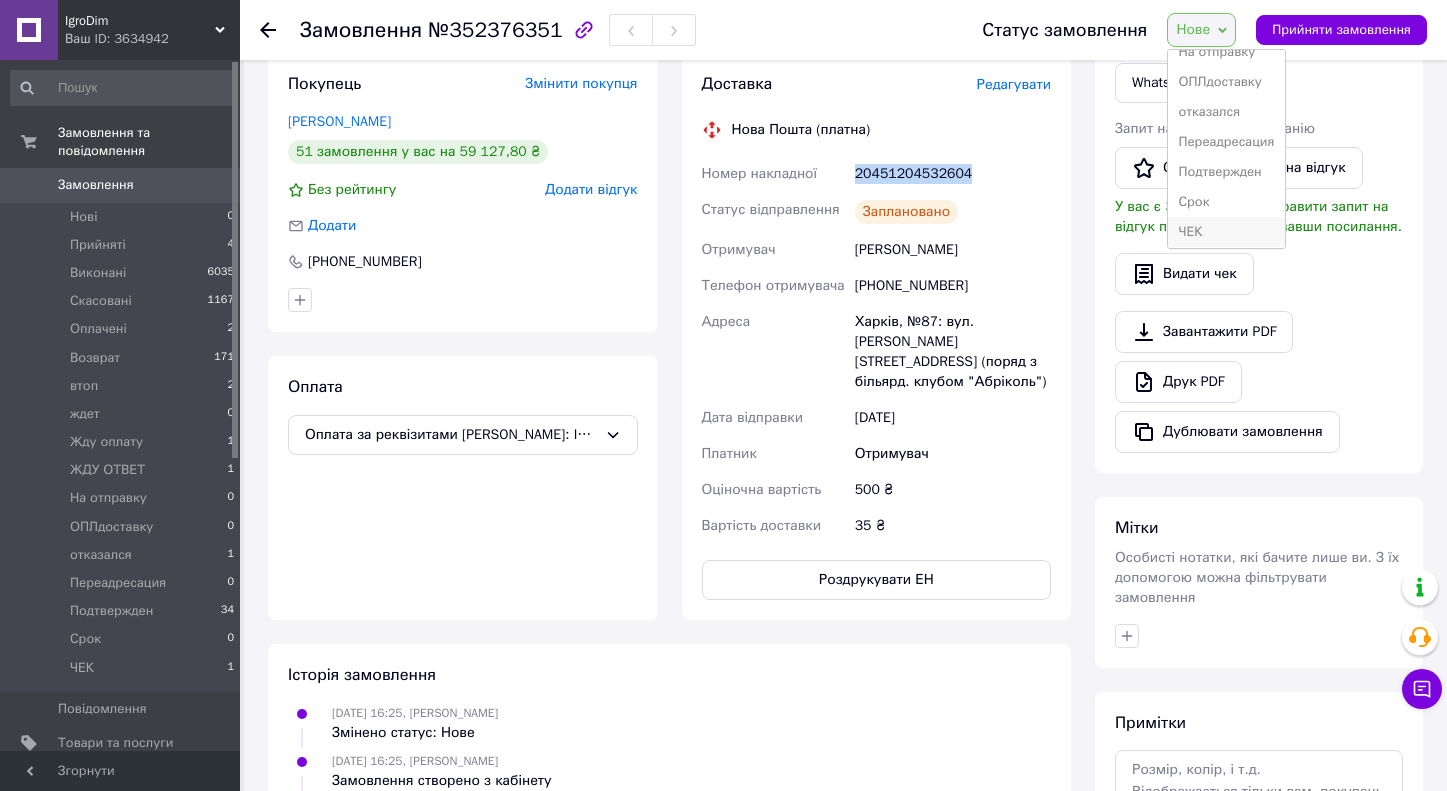 scroll, scrollTop: 292, scrollLeft: 0, axis: vertical 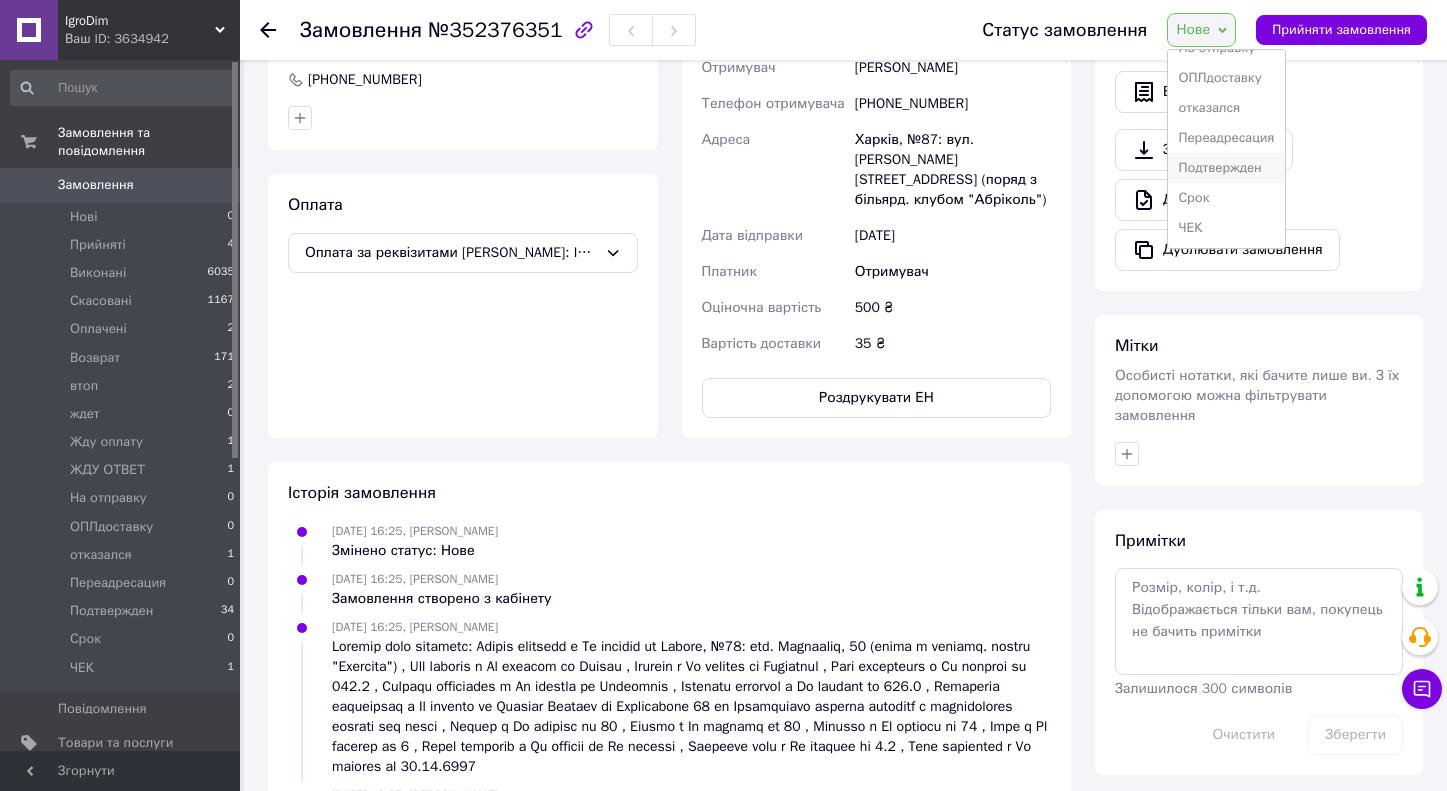 click on "Подтвержден" at bounding box center (1226, 168) 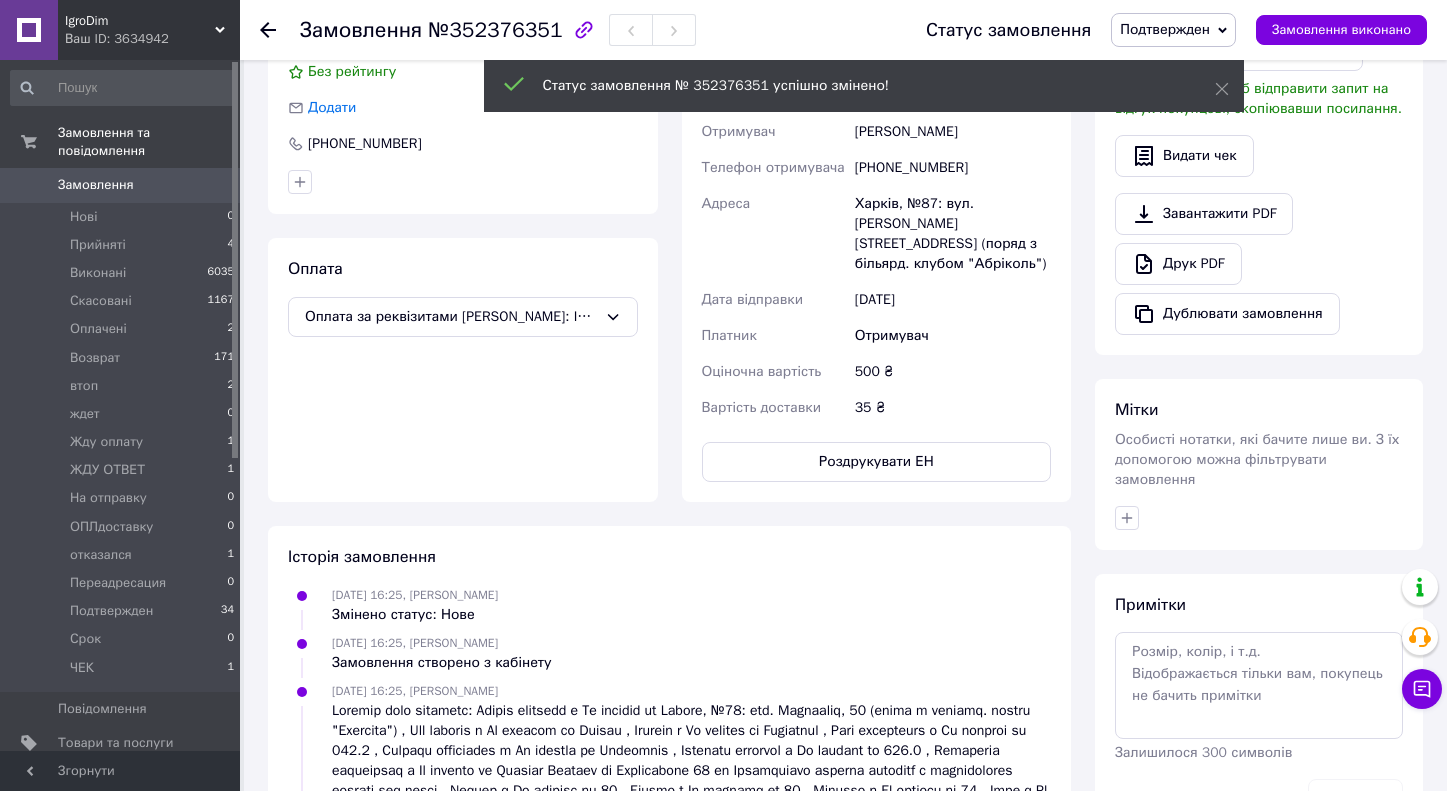 scroll, scrollTop: 407, scrollLeft: 0, axis: vertical 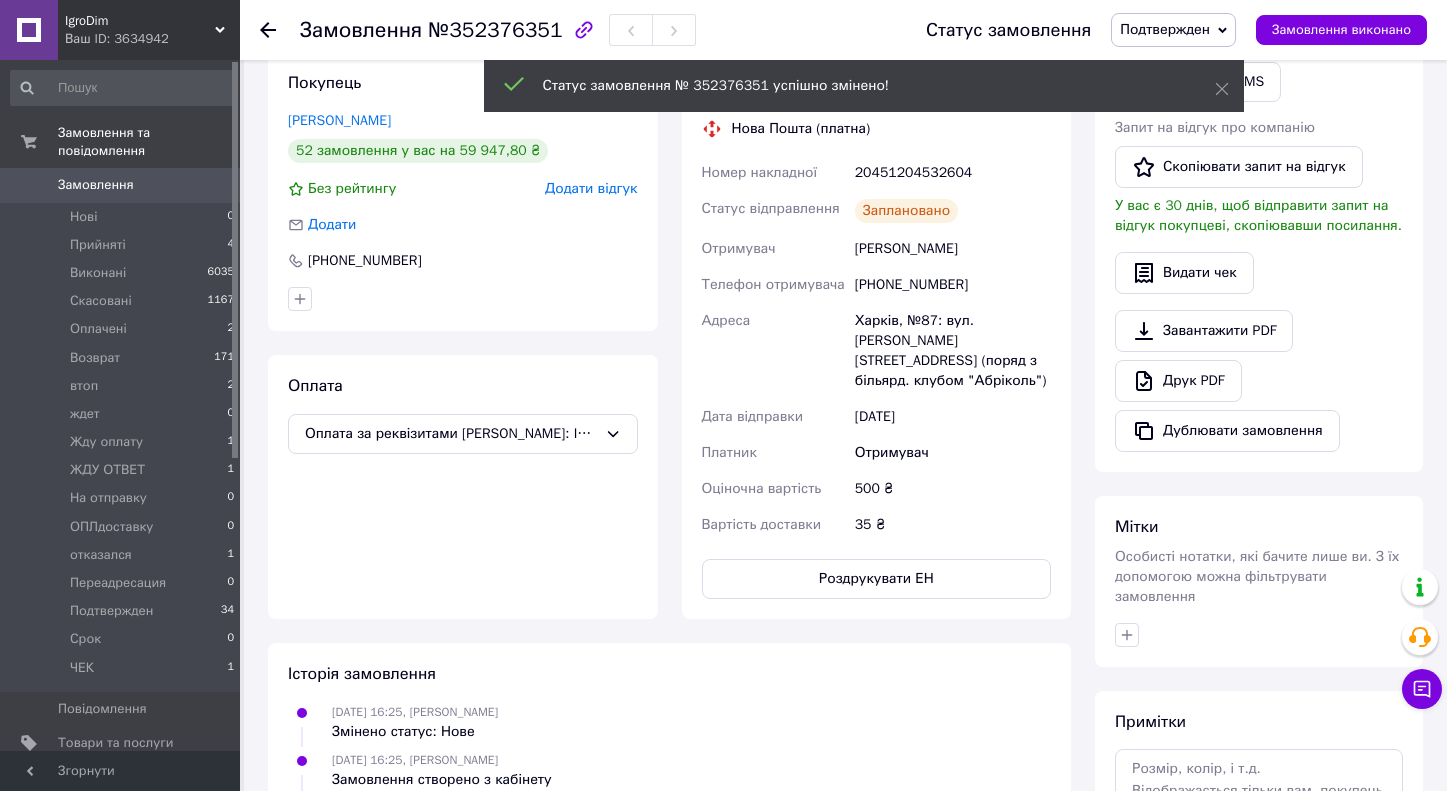 click on "Подтвержден" at bounding box center (1173, 30) 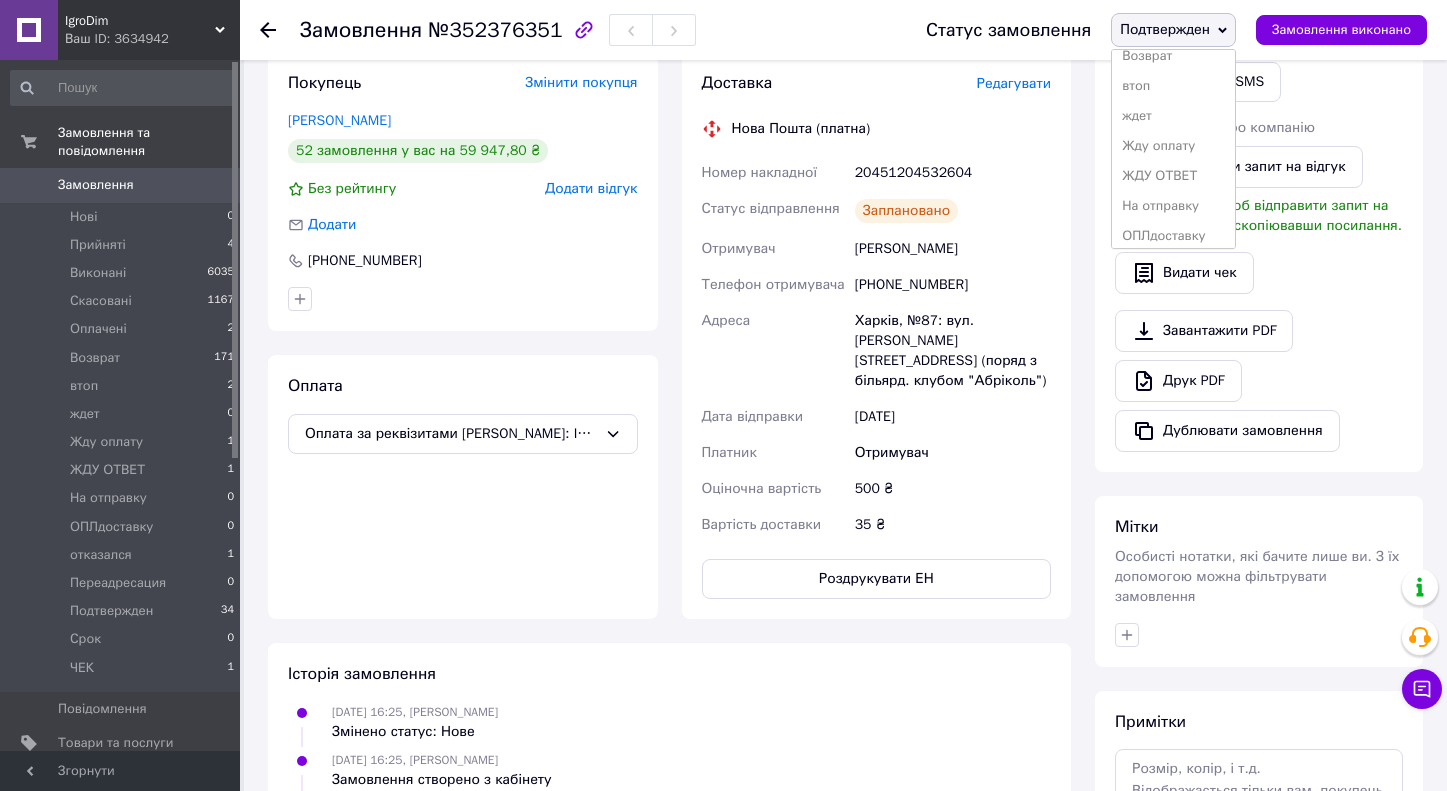 scroll, scrollTop: 131, scrollLeft: 0, axis: vertical 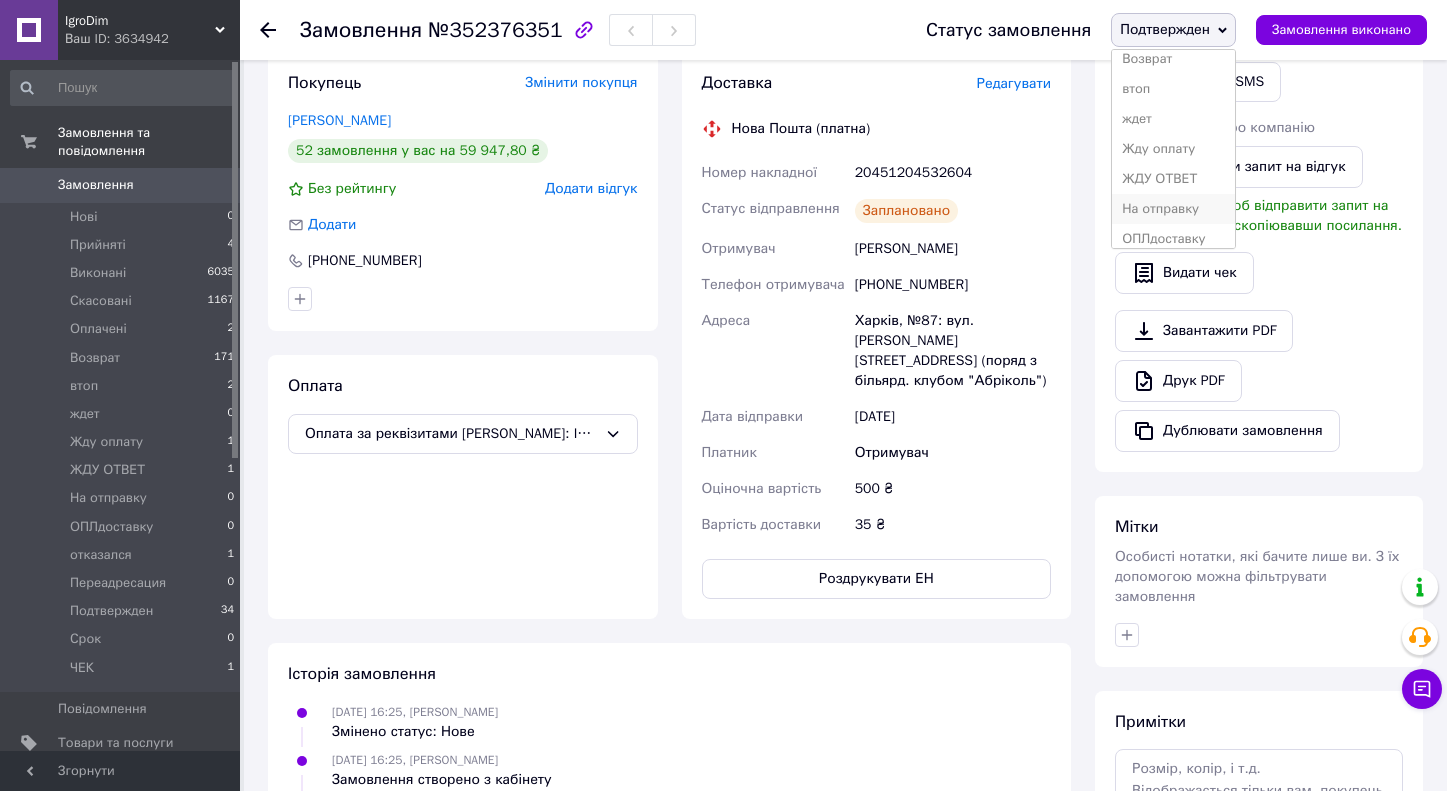 click on "На отправку" at bounding box center (1173, 209) 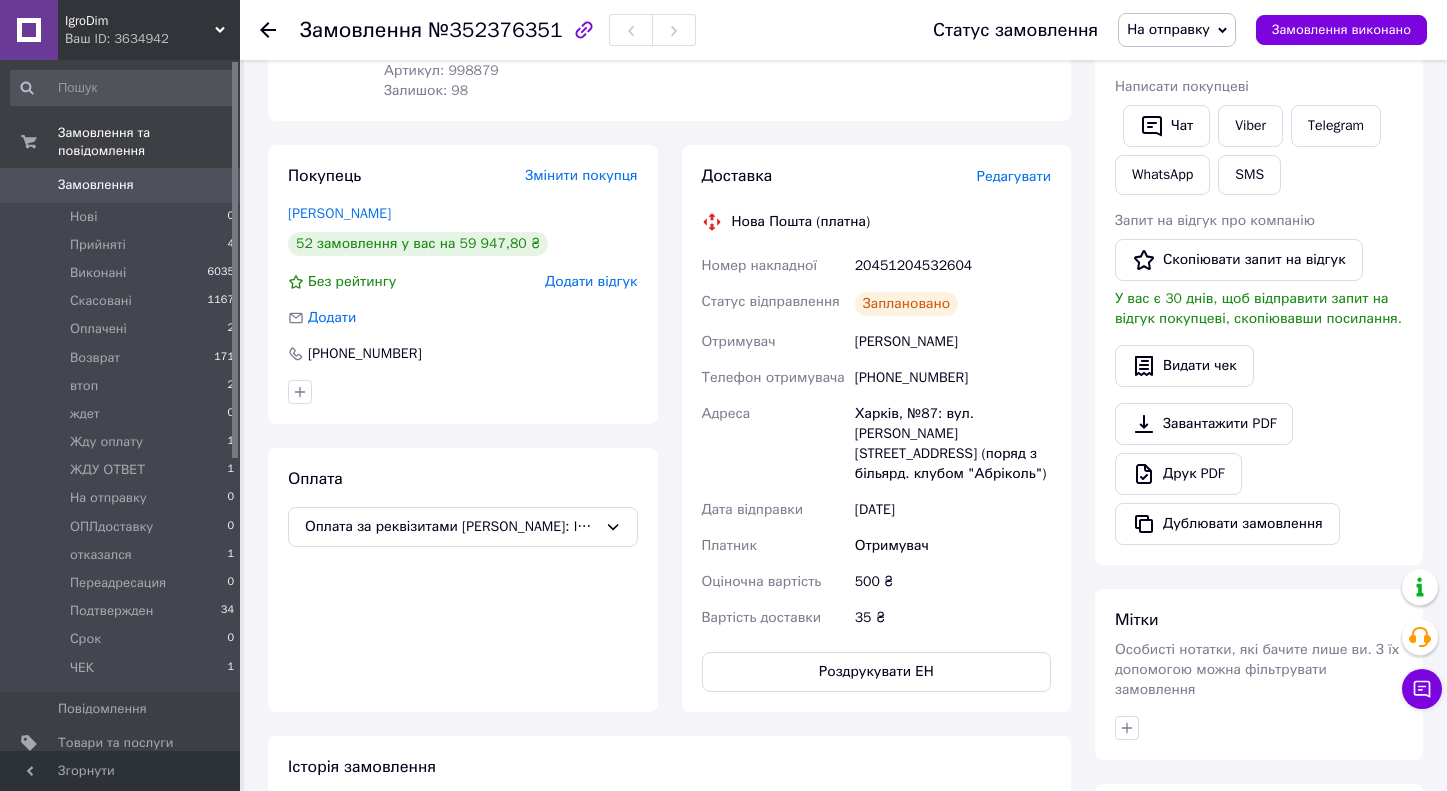 scroll, scrollTop: 0, scrollLeft: 0, axis: both 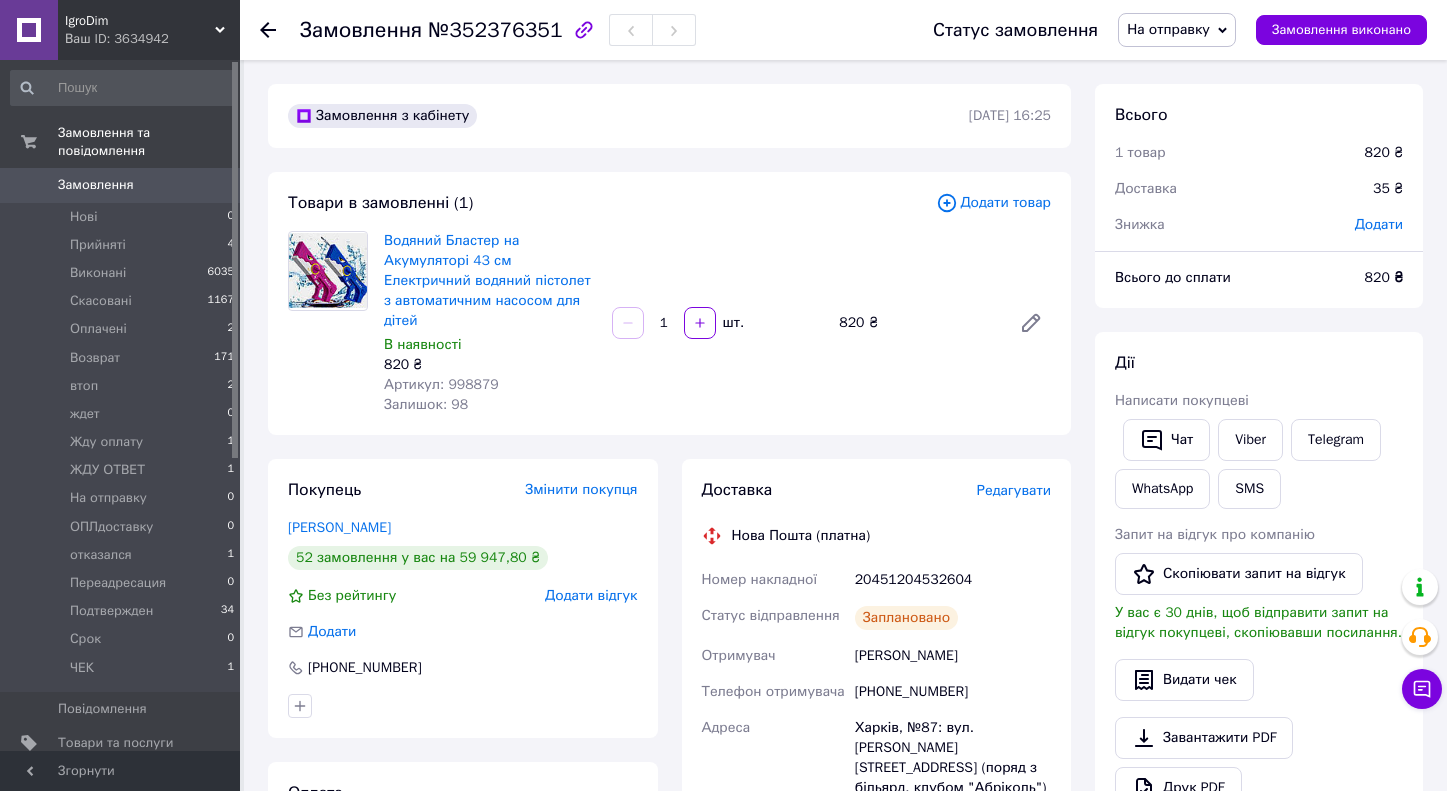 click on "Замовлення" at bounding box center (121, 185) 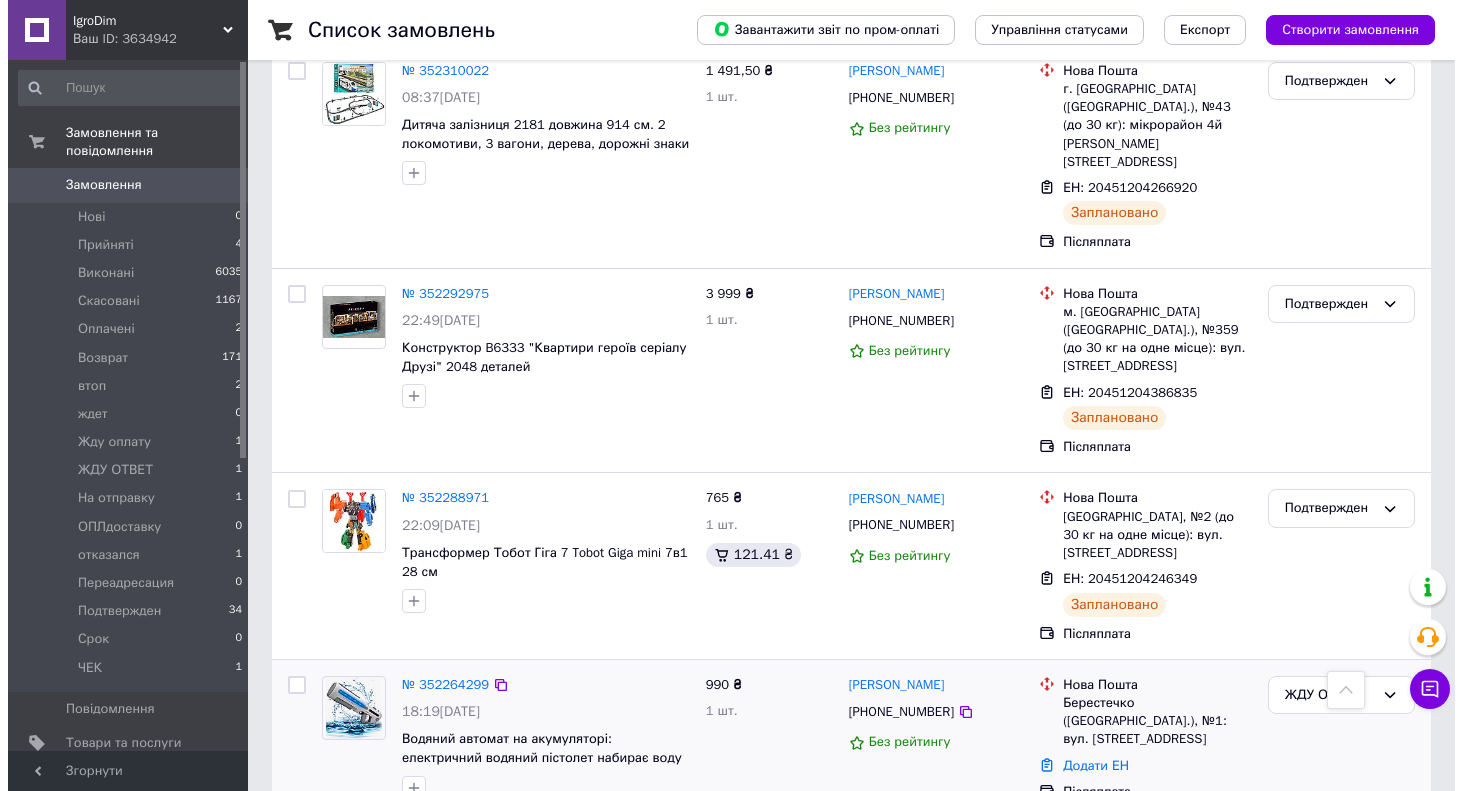scroll, scrollTop: 1155, scrollLeft: 0, axis: vertical 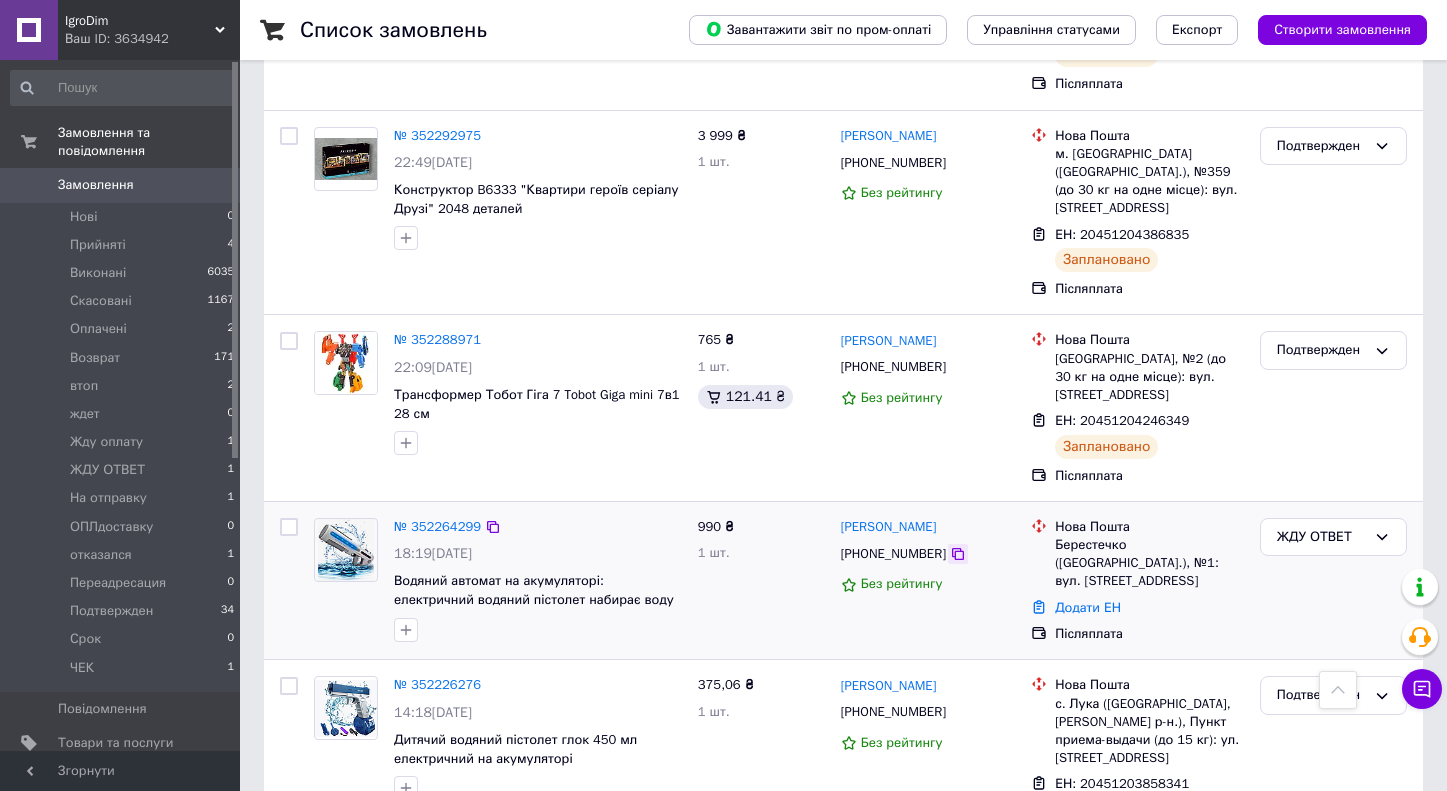 click 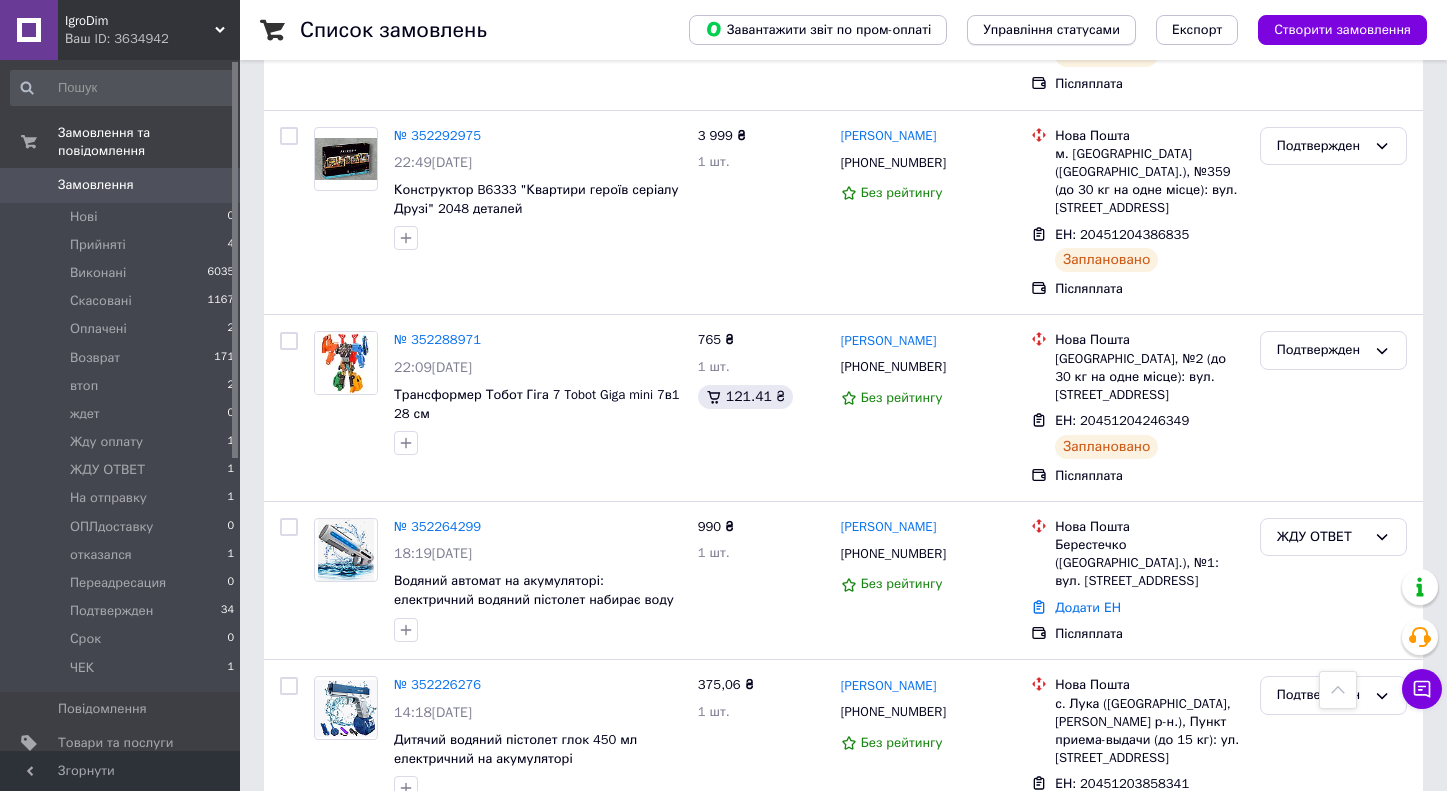 click on "Управління статусами" at bounding box center [1051, 30] 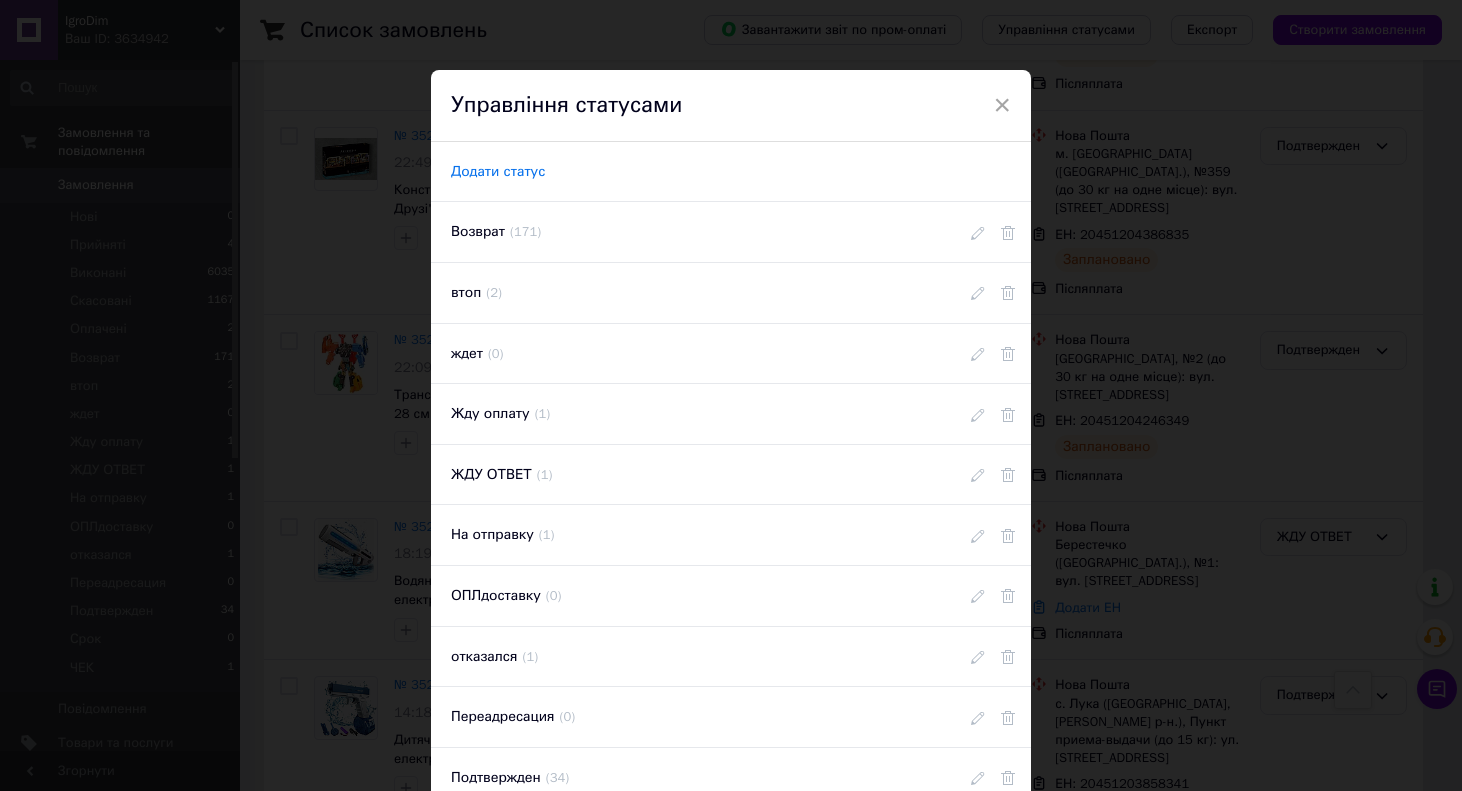 click on "Додати статус" at bounding box center (498, 172) 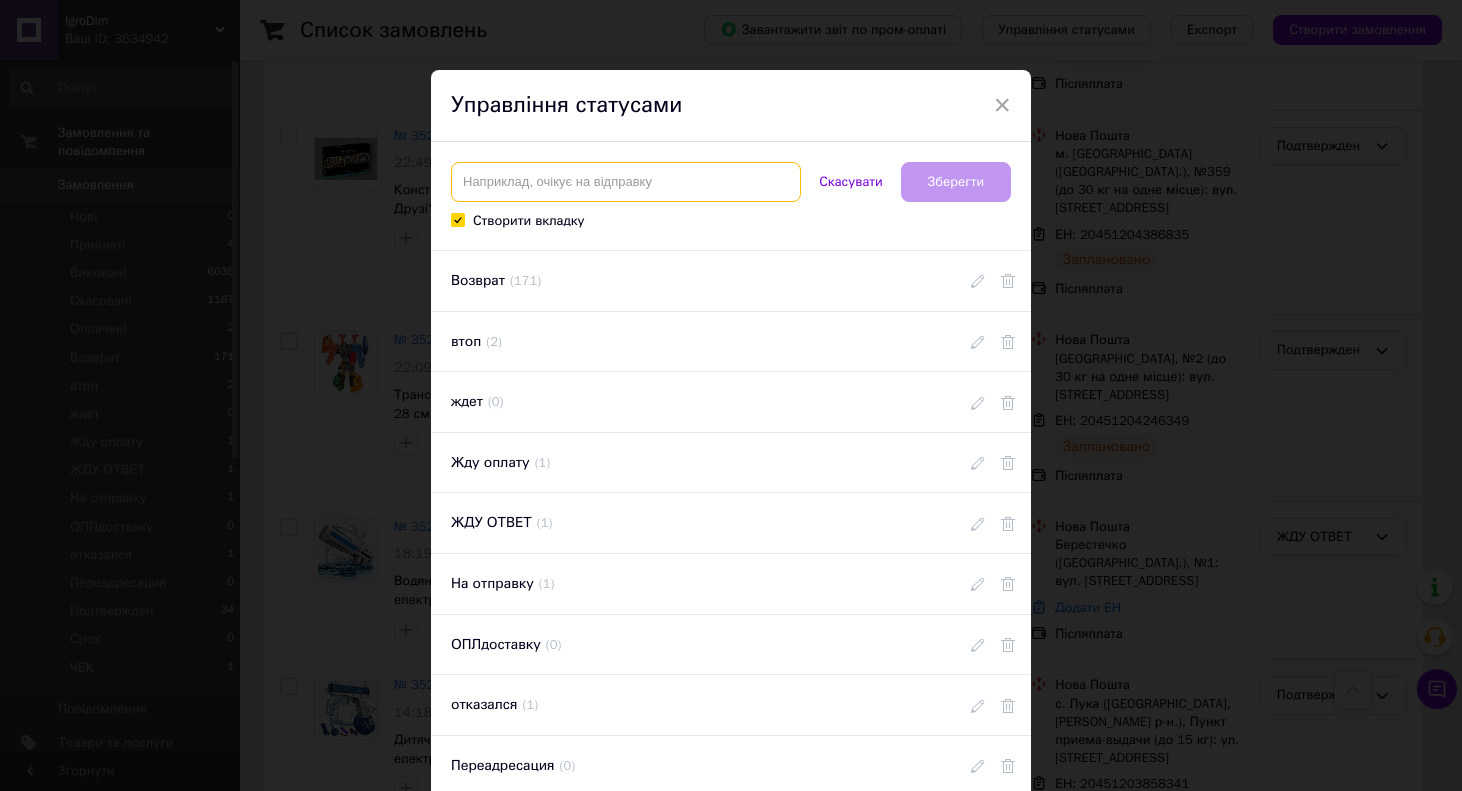 click at bounding box center (626, 182) 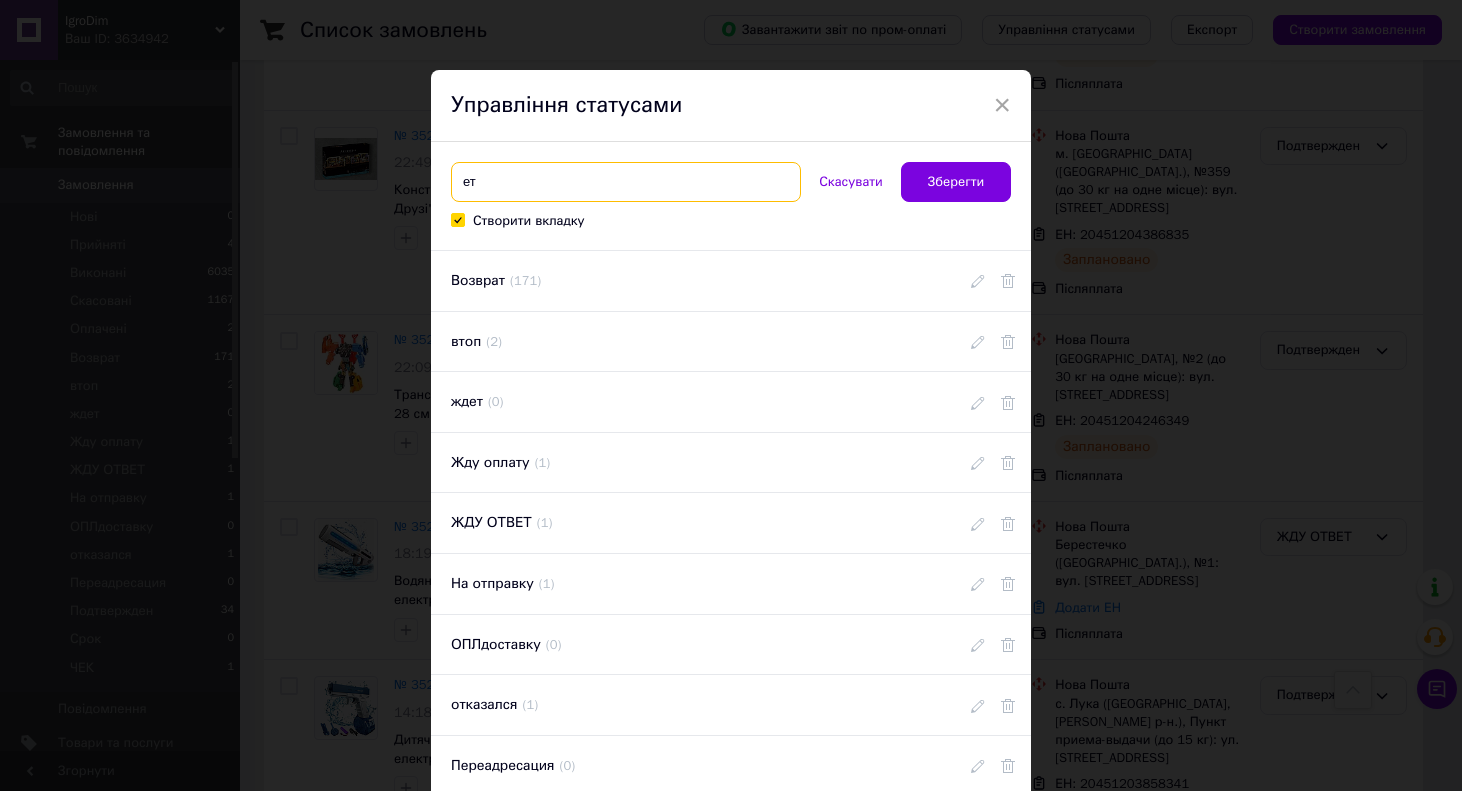 type on "е" 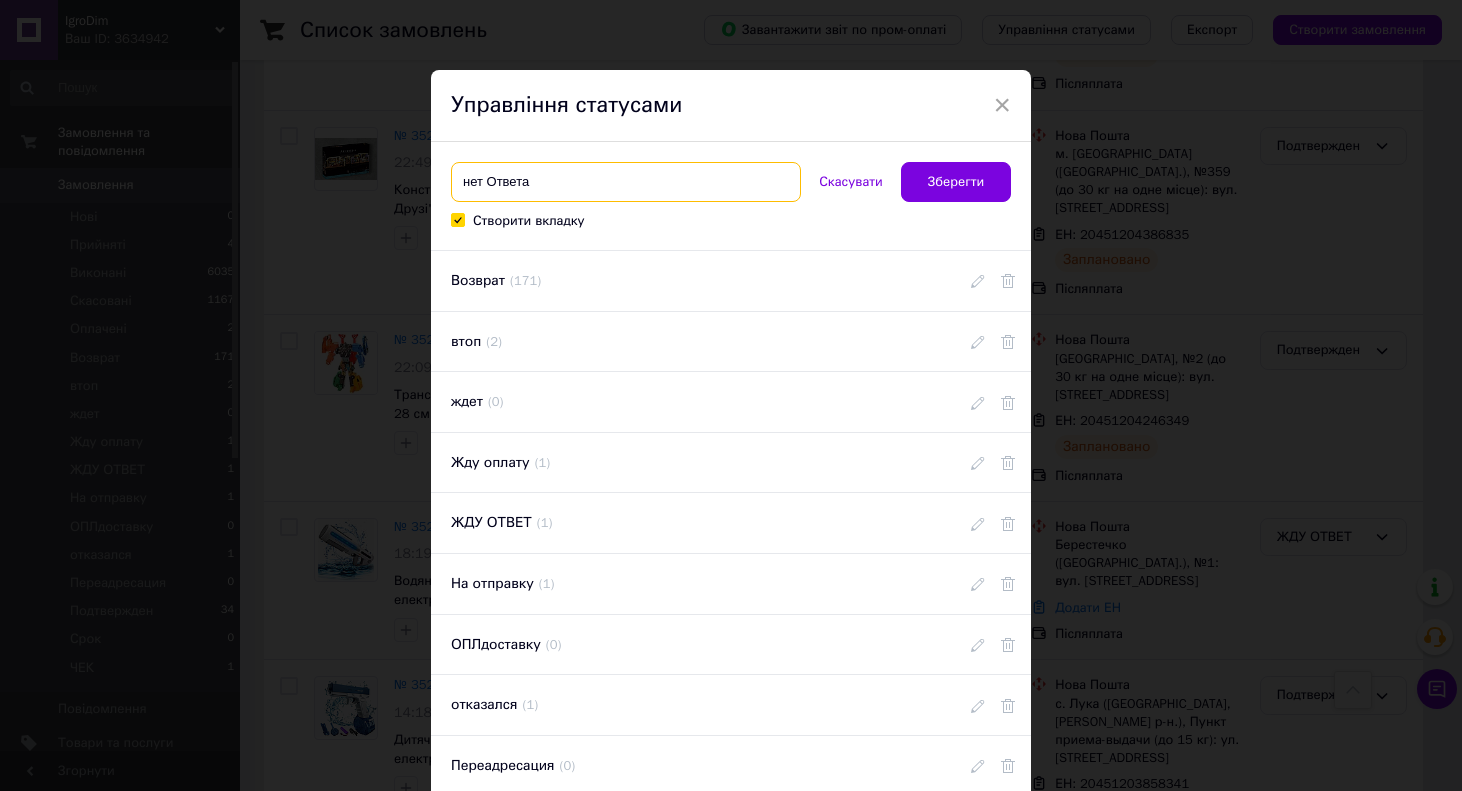 type on "нет Ответа" 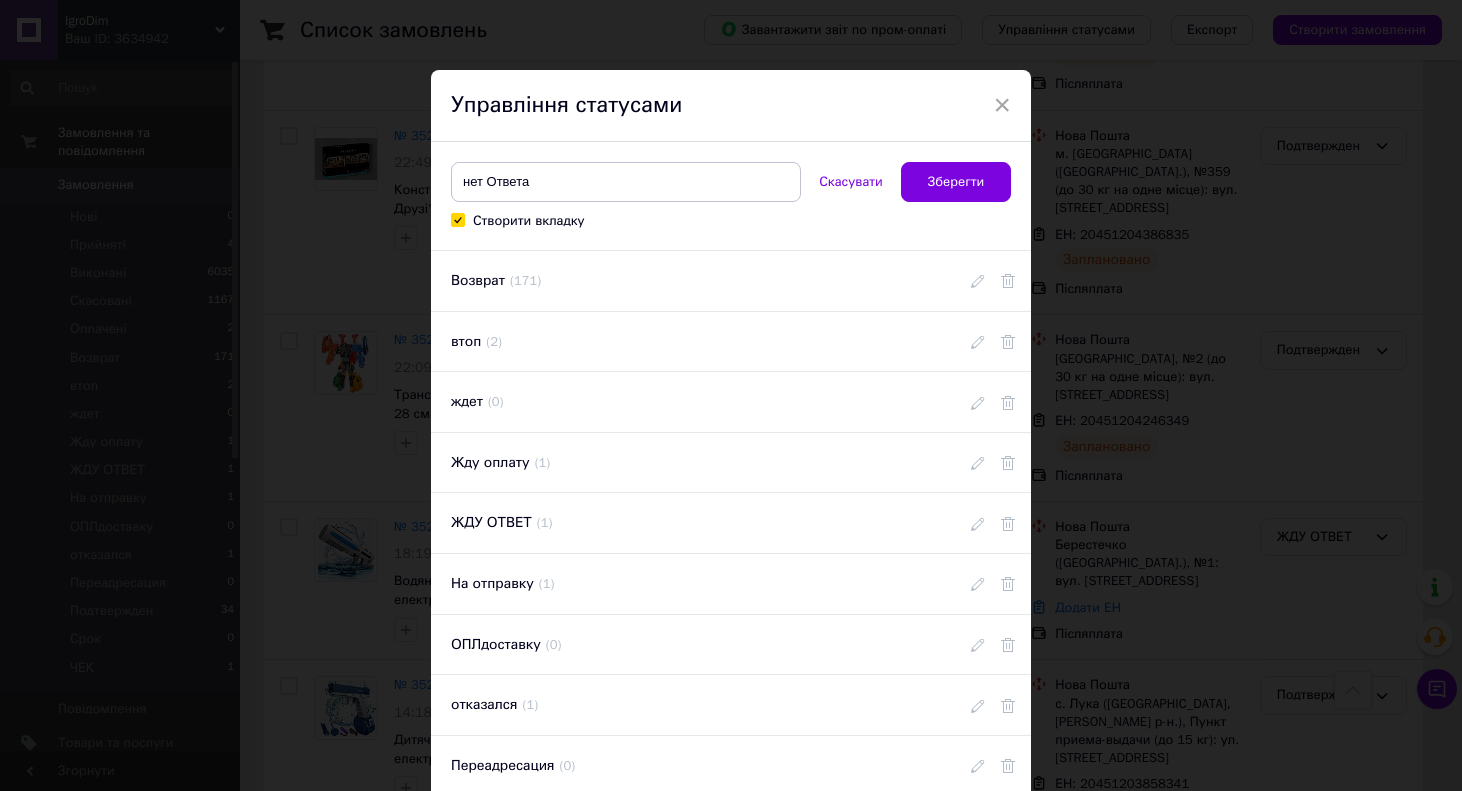 click on "Зберегти" at bounding box center [956, 182] 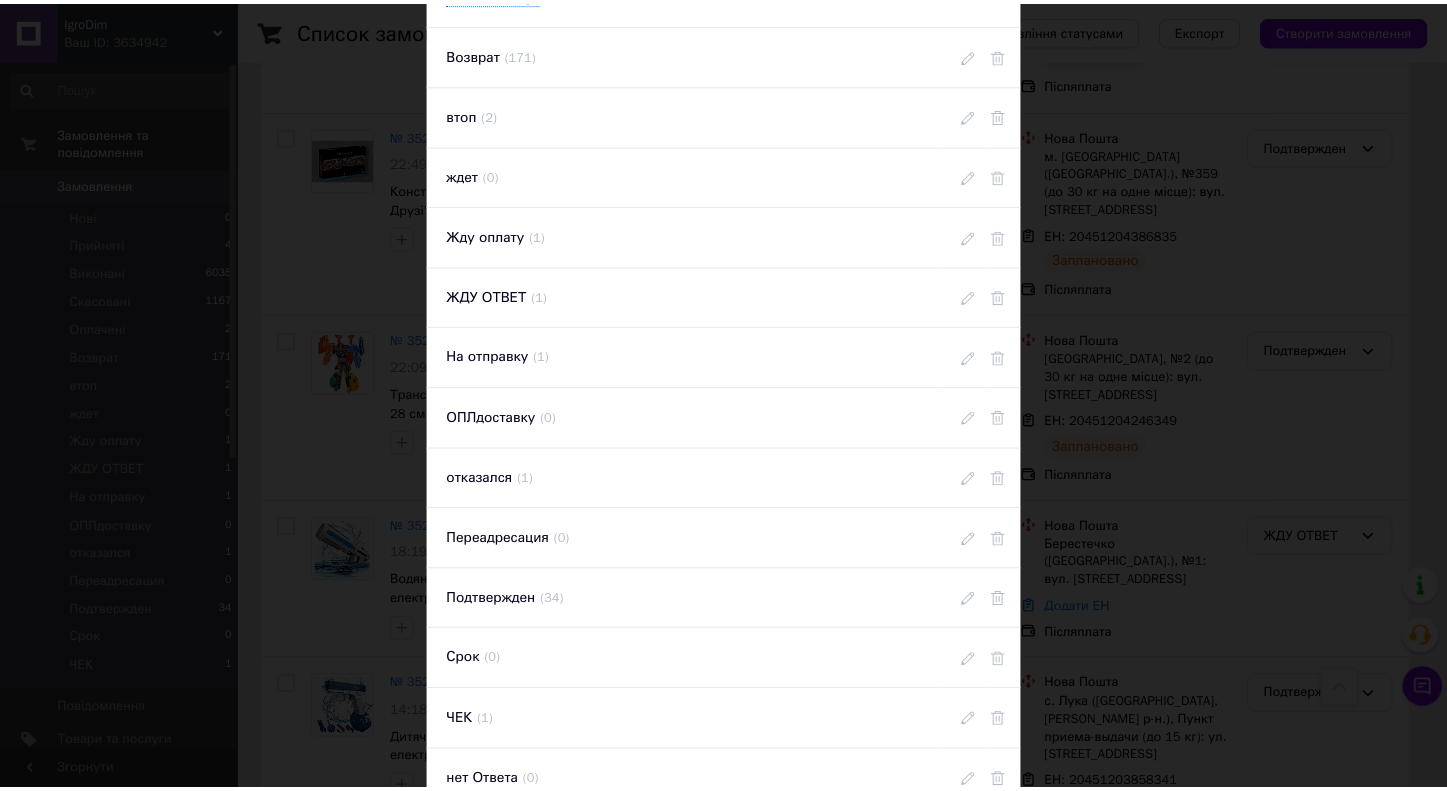 scroll, scrollTop: 269, scrollLeft: 0, axis: vertical 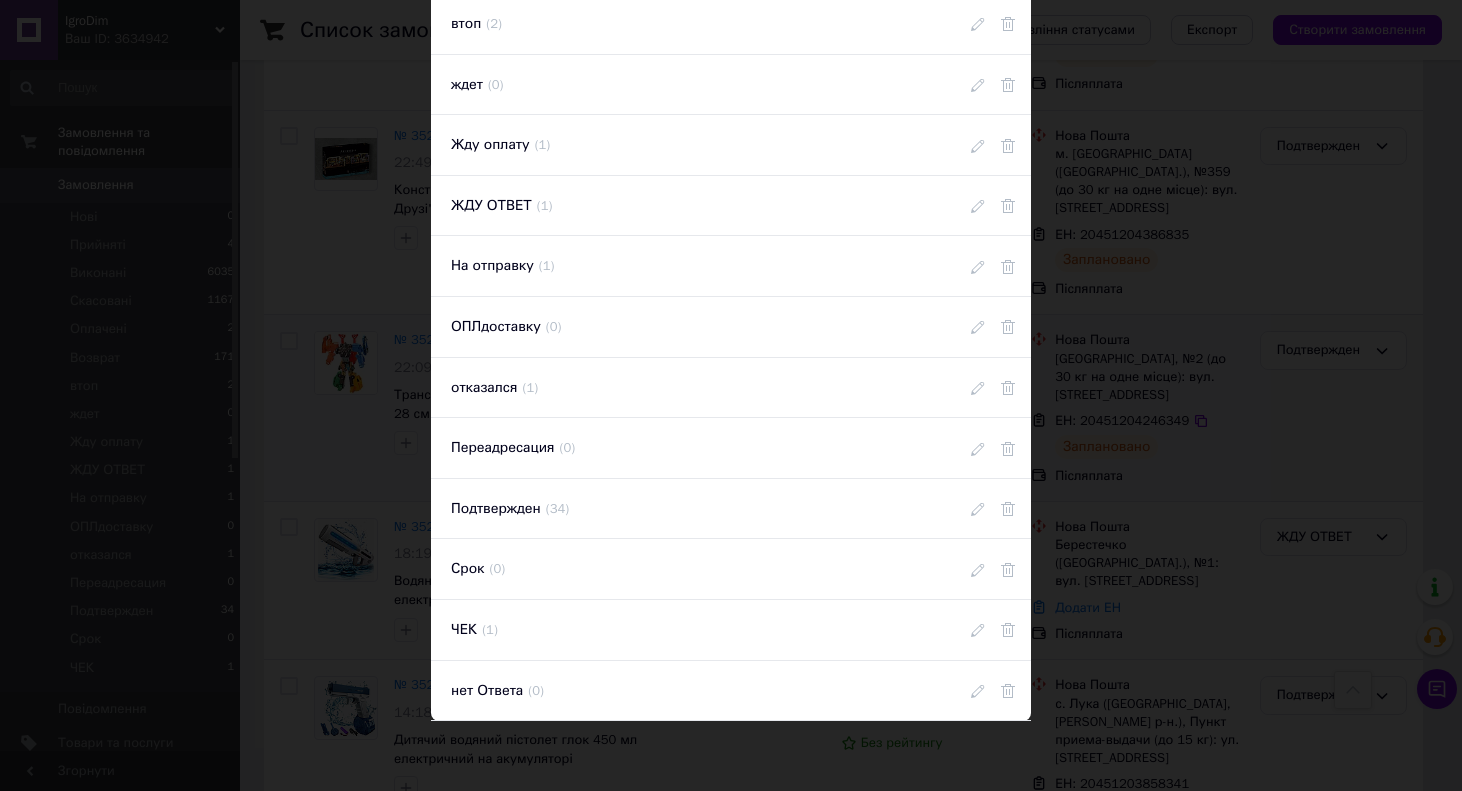 click on "× Управління статусами Додати статус Возврат ( 171 ) втоп ( 2 ) ждет ( 0 ) Жду оплату ( 1 ) ЖДУ ОТВЕТ ( 1 ) На отправку ( 1 ) ОПЛдоставку ( 0 ) отказался ( 1 ) Переадресация ( 0 ) Подтвержден  ( 34 ) Срок ( 0 ) ЧЕК ( 1 ) нет Ответа  ( 0 )" at bounding box center (731, 395) 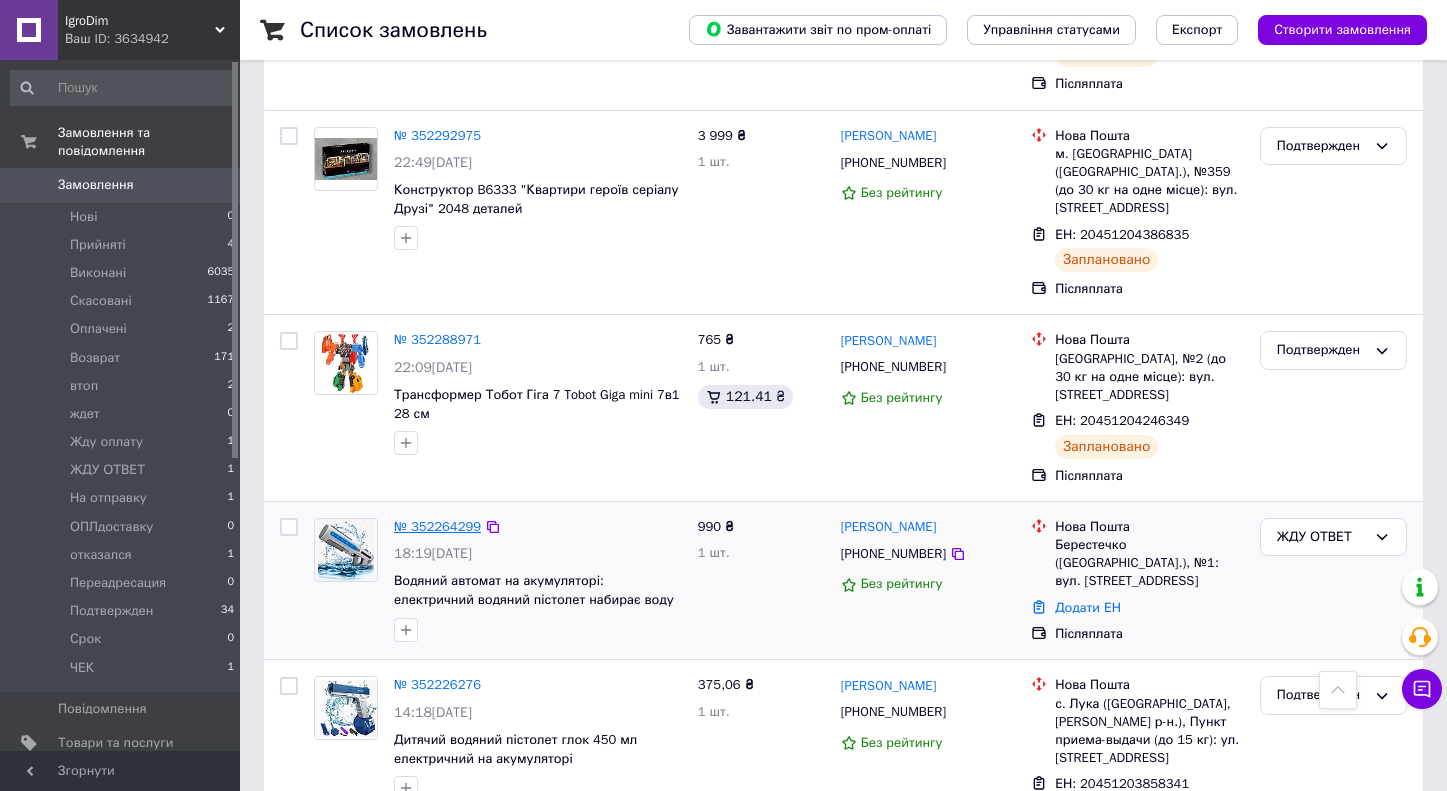 click on "№ 352264299" at bounding box center (437, 526) 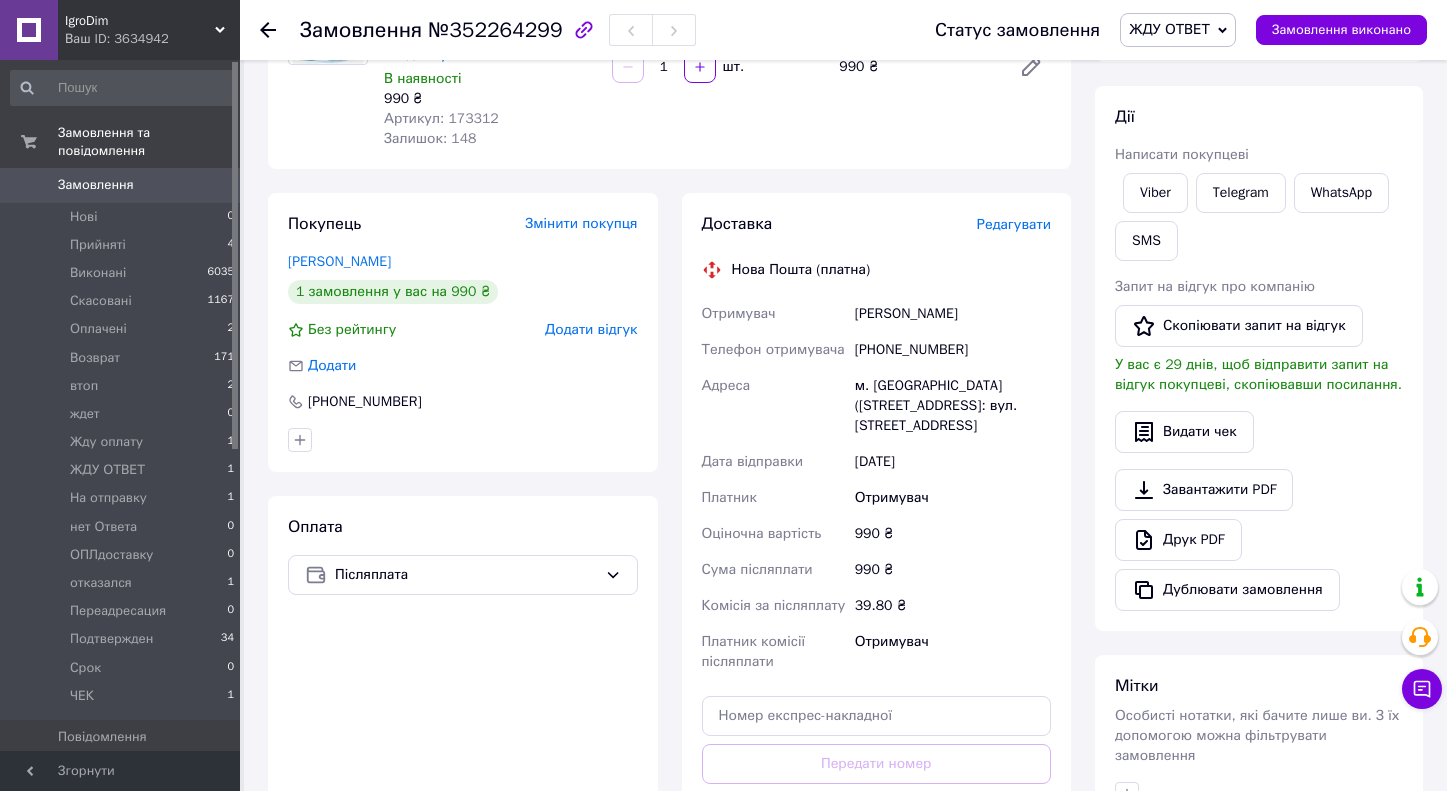 scroll, scrollTop: 0, scrollLeft: 0, axis: both 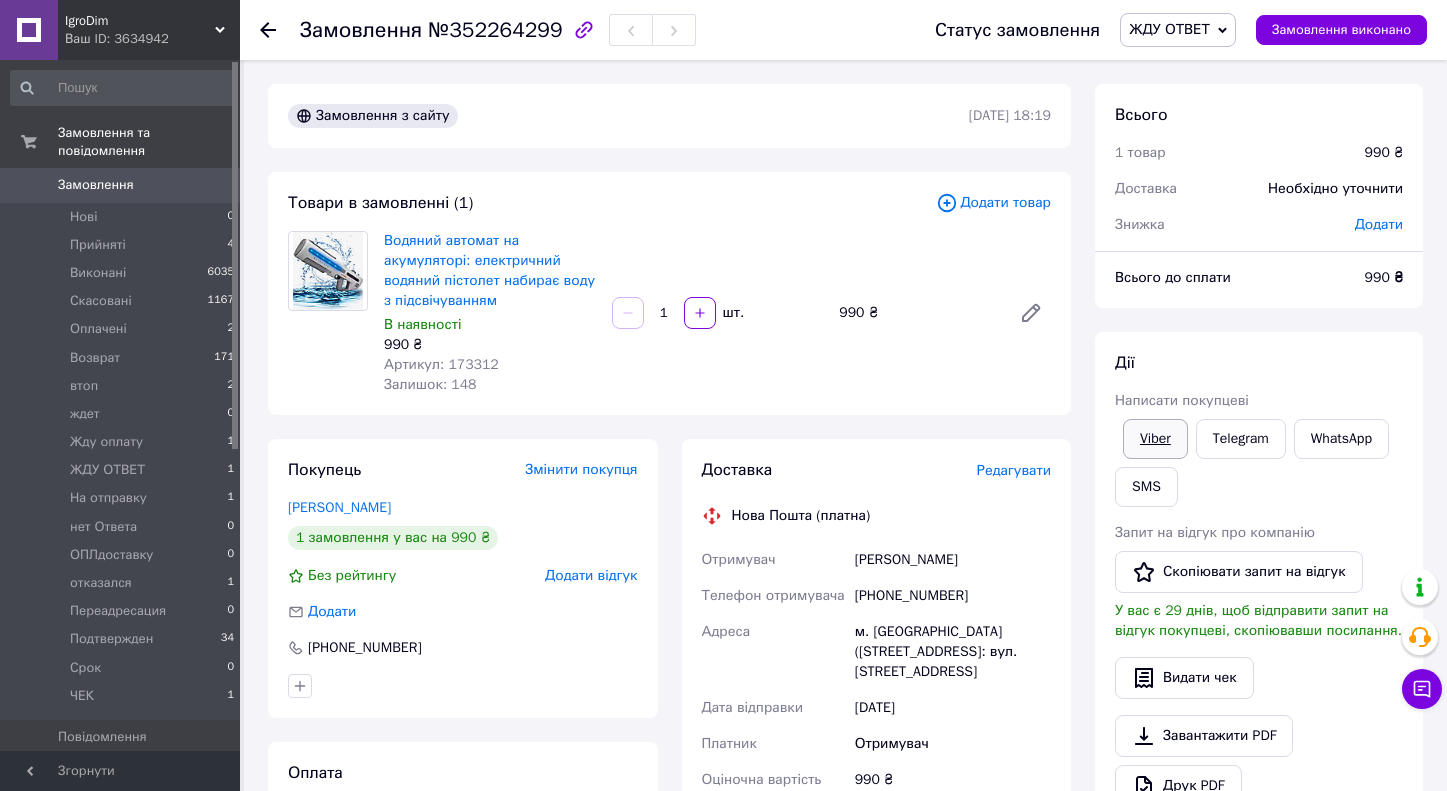 click on "Viber" at bounding box center [1155, 439] 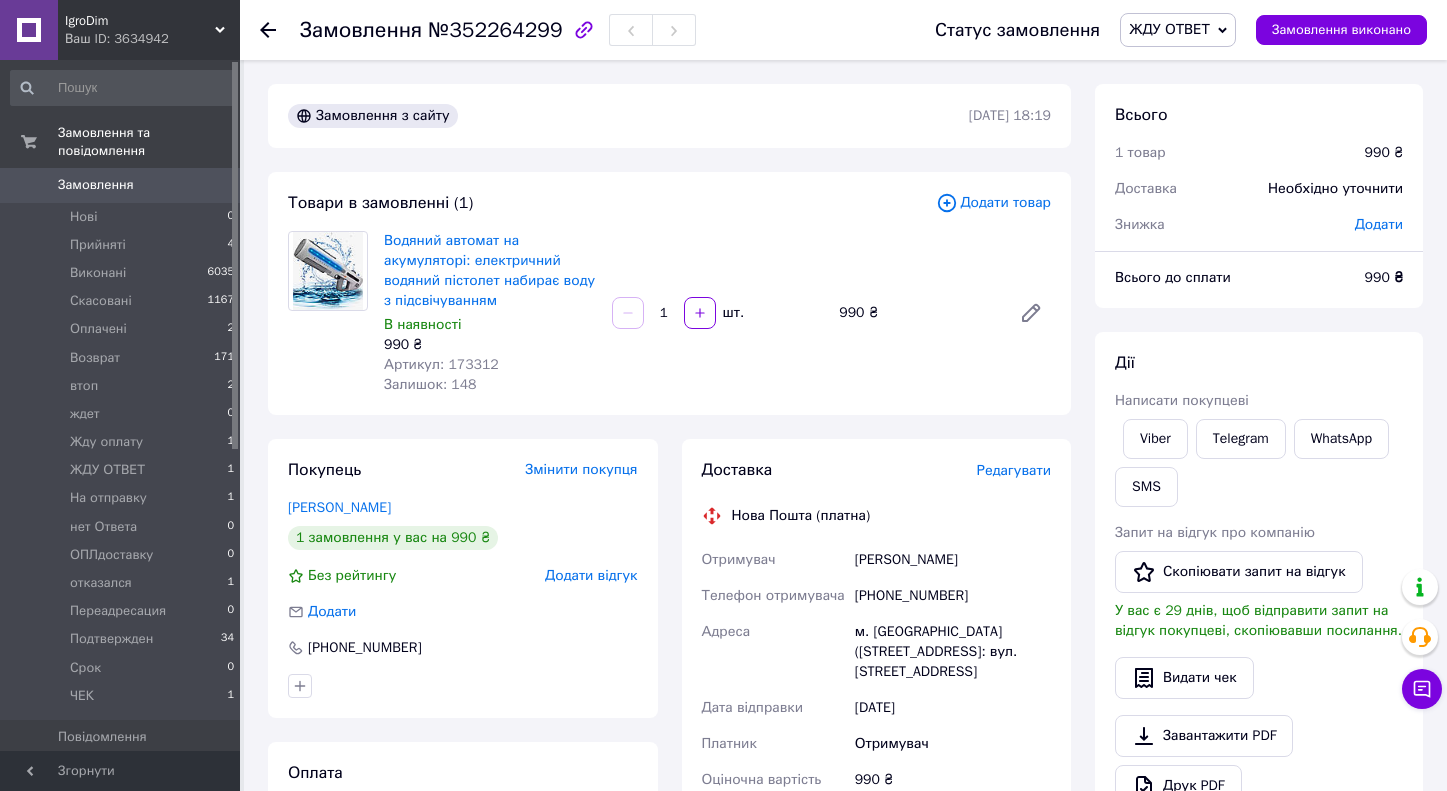 click on "ЖДУ ОТВЕТ" at bounding box center (1178, 30) 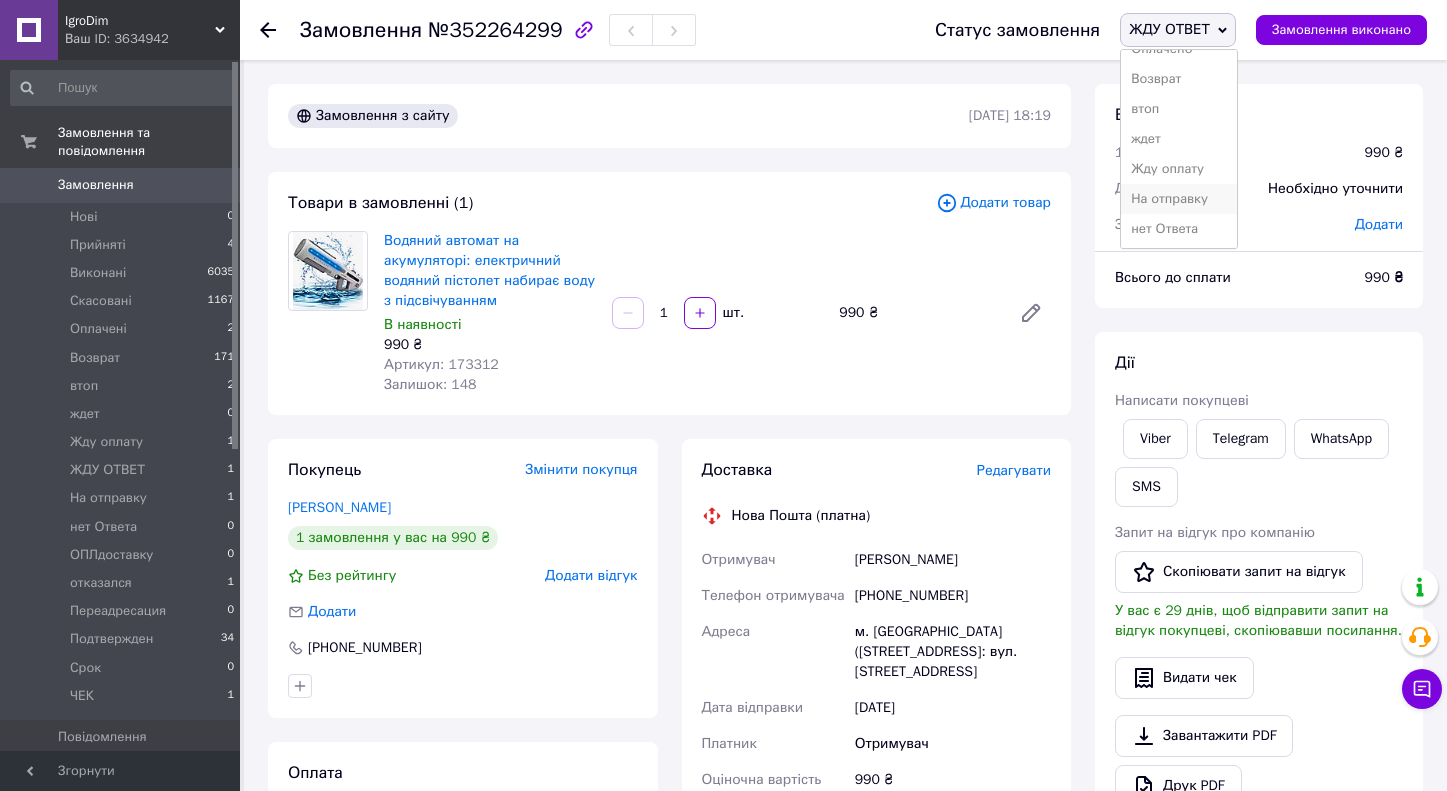 scroll, scrollTop: 134, scrollLeft: 0, axis: vertical 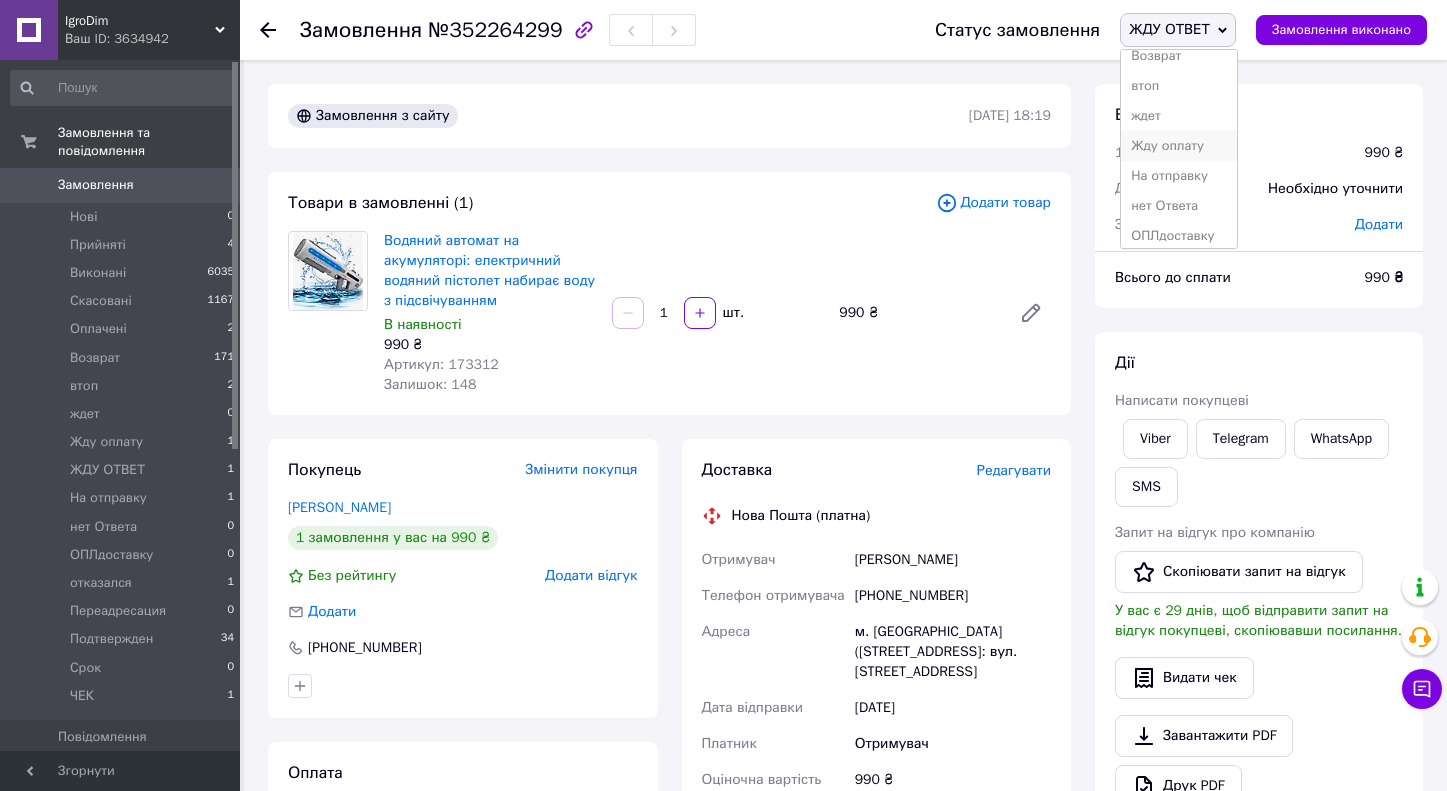 click on "Жду оплату" at bounding box center [1179, 146] 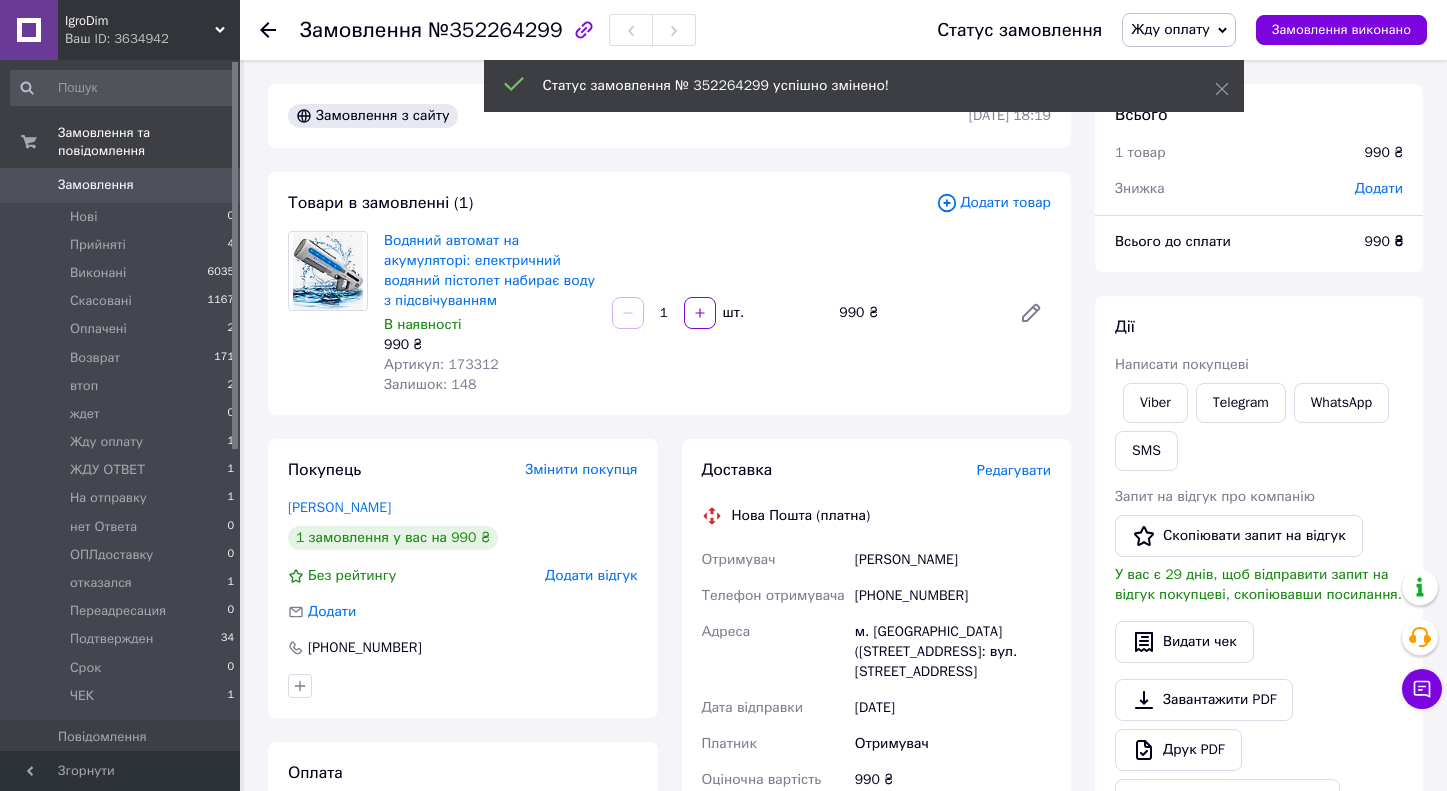 click on "Жду оплату" at bounding box center [1170, 29] 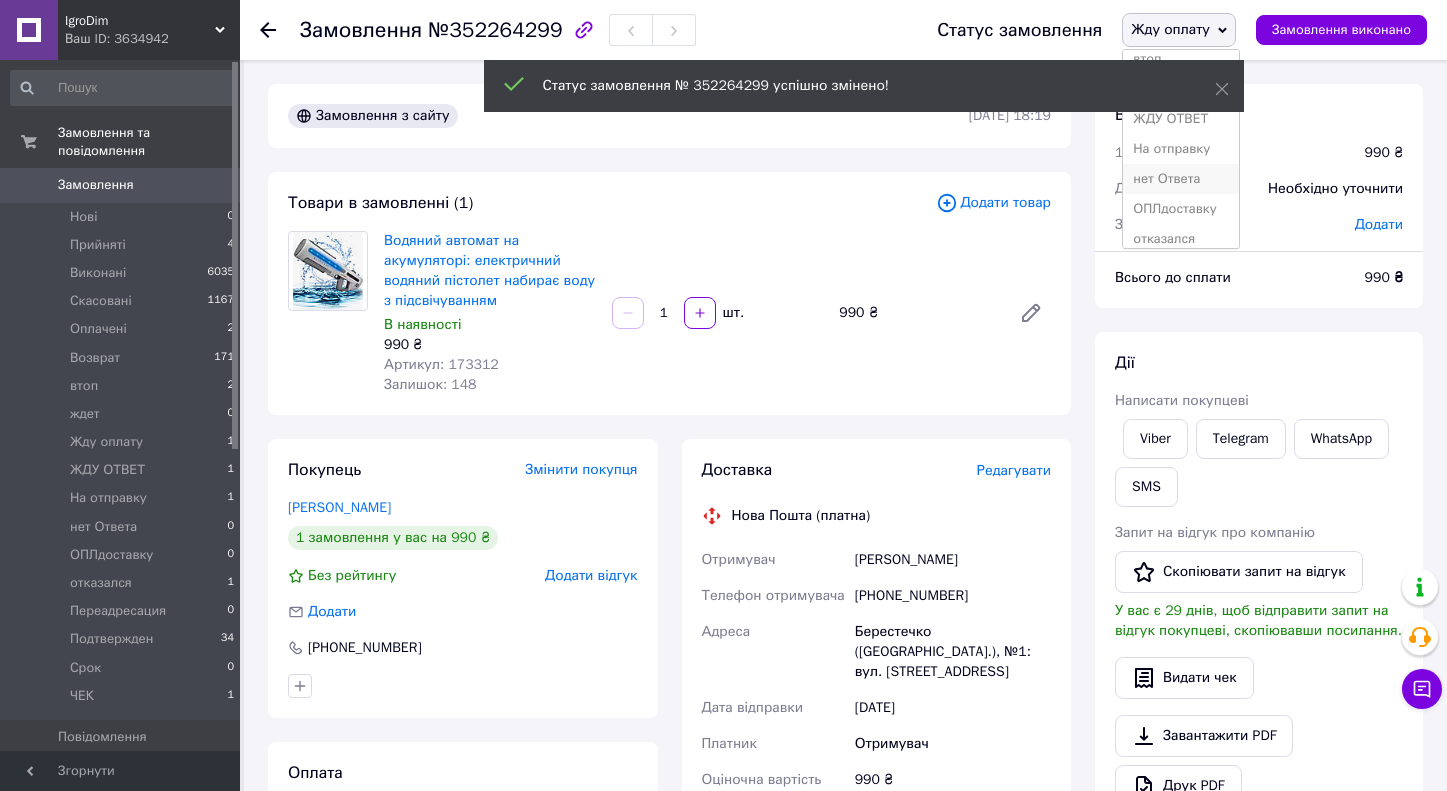 scroll, scrollTop: 158, scrollLeft: 0, axis: vertical 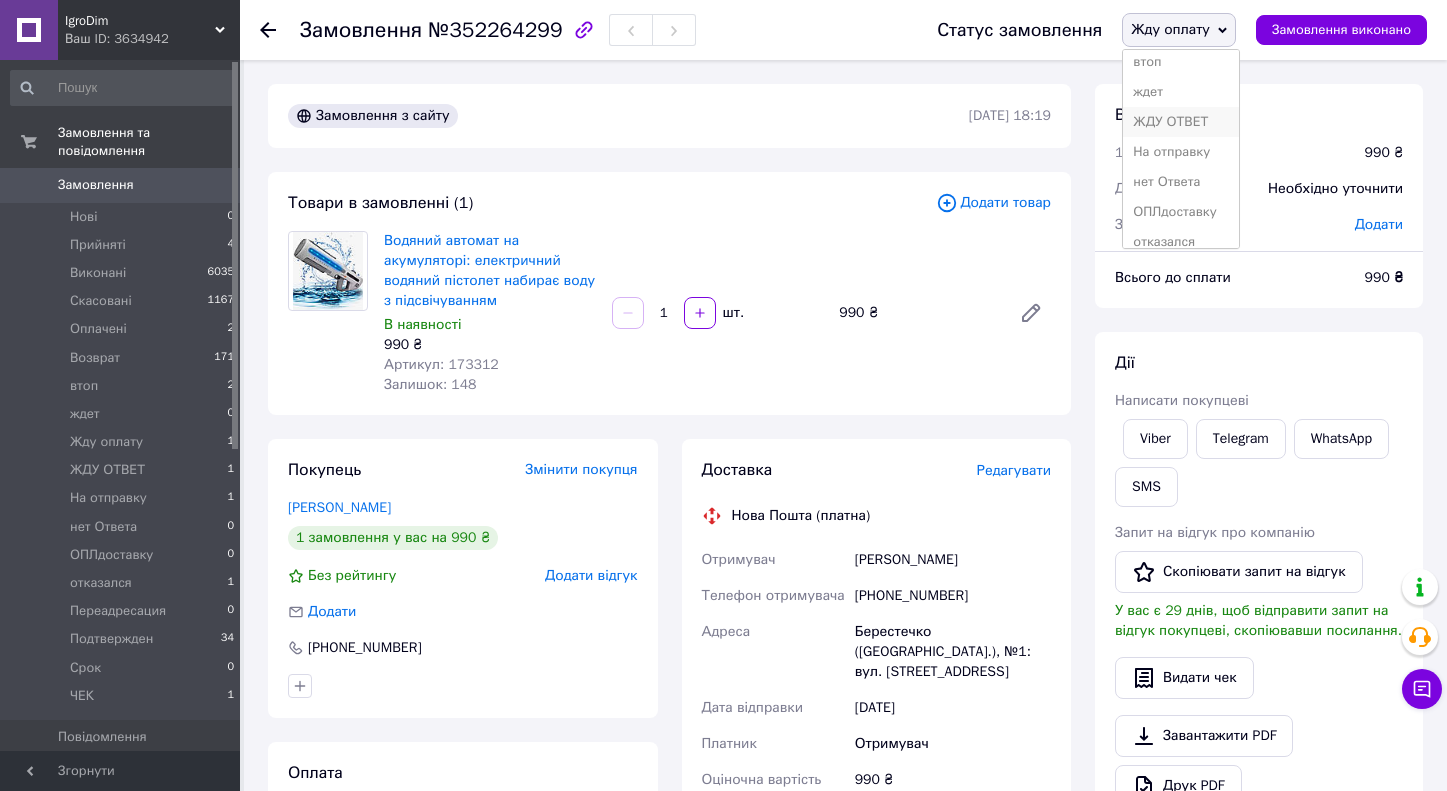 click on "ЖДУ ОТВЕТ" at bounding box center [1181, 122] 